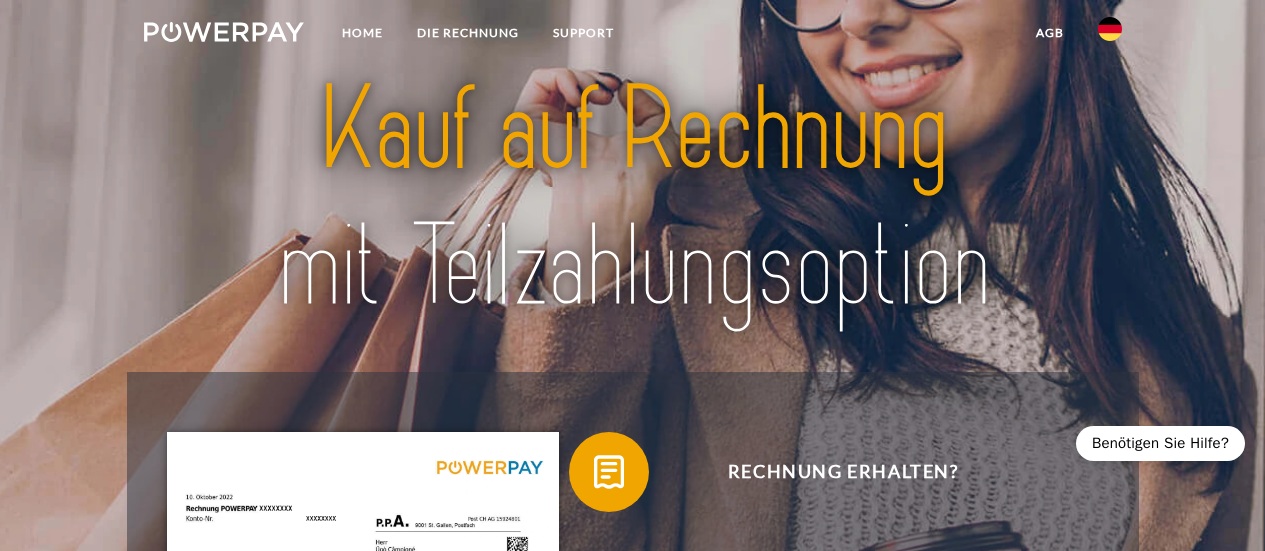scroll, scrollTop: 0, scrollLeft: 0, axis: both 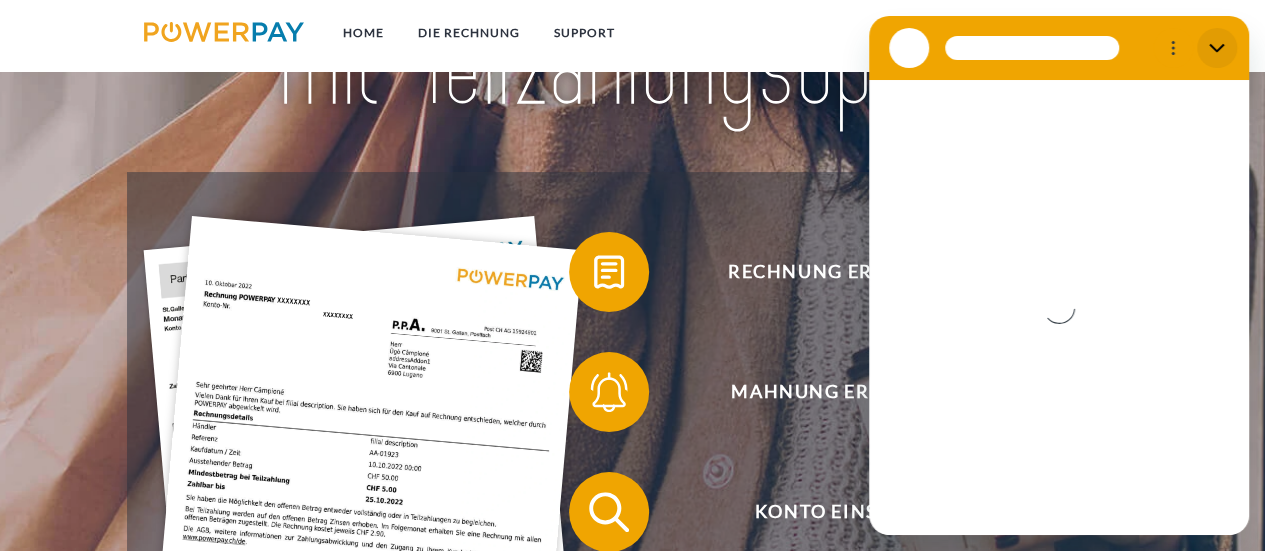 click at bounding box center [1217, 48] 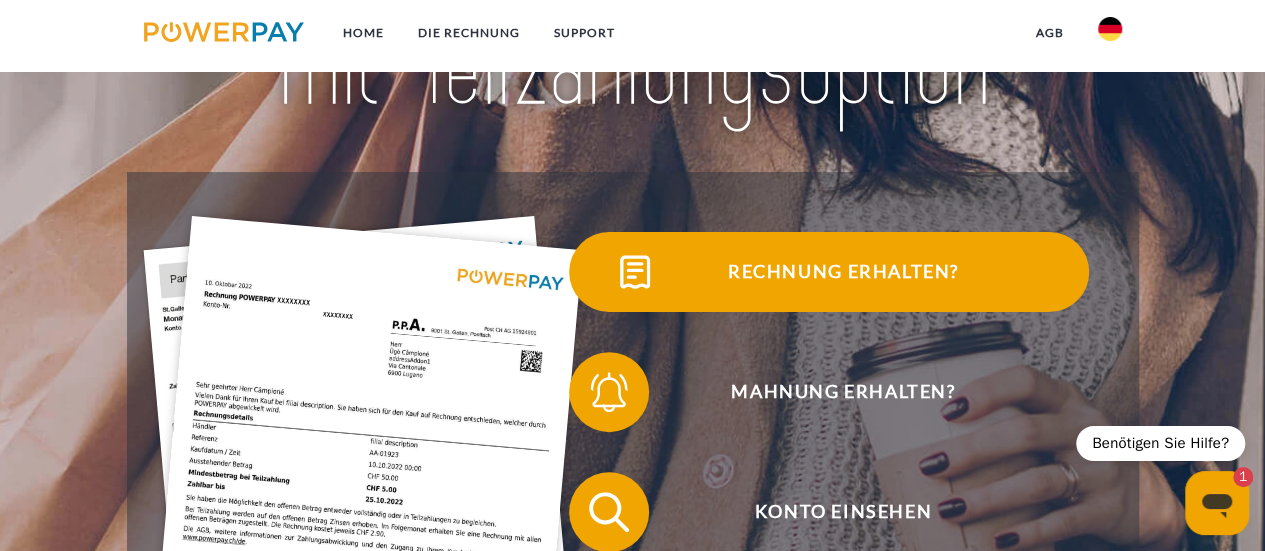 scroll, scrollTop: 0, scrollLeft: 0, axis: both 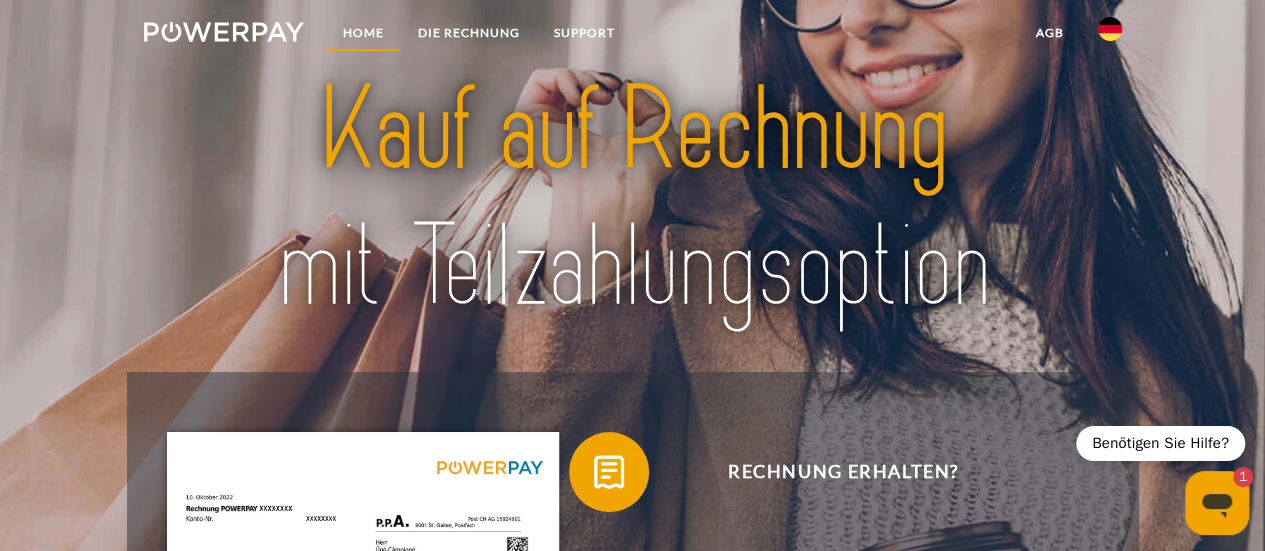 click on "Home" at bounding box center [362, 33] 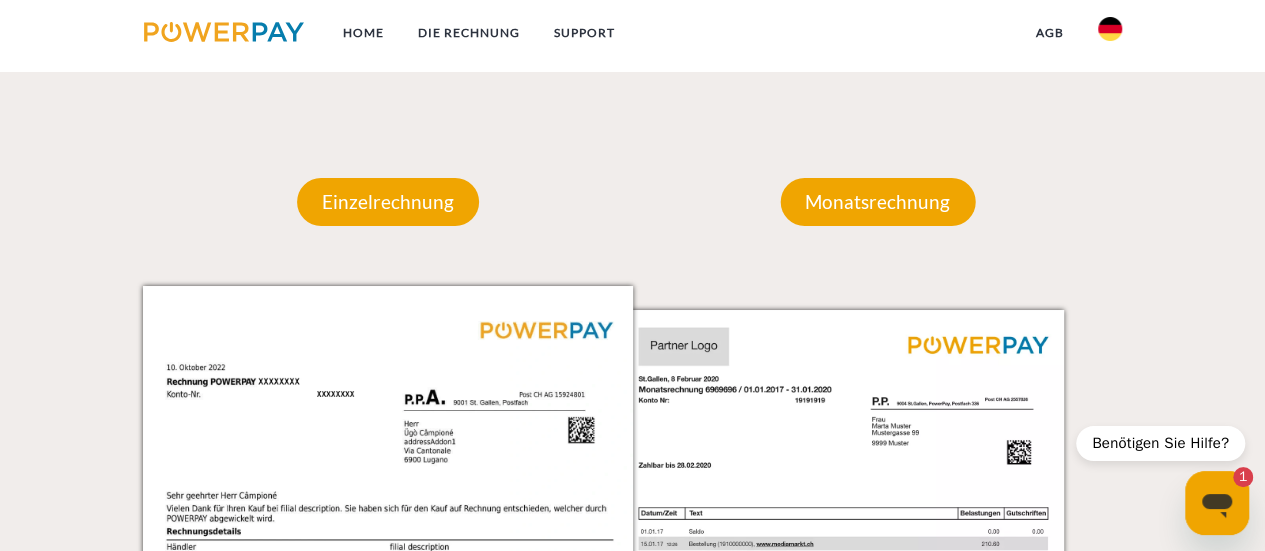 scroll, scrollTop: 1700, scrollLeft: 0, axis: vertical 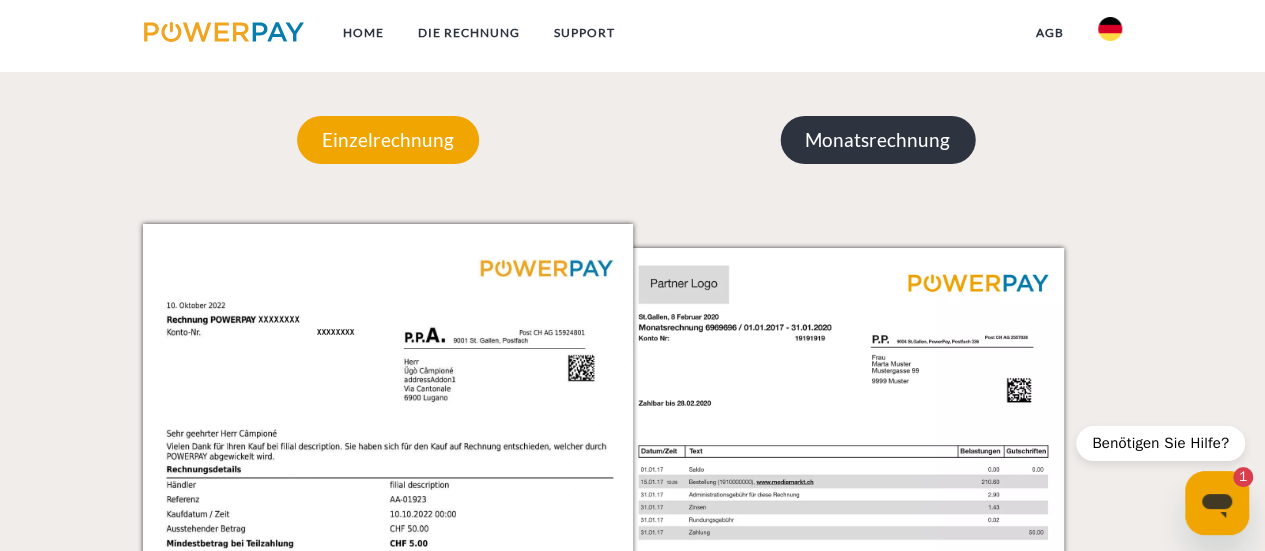 click on "Monatsrechnung" at bounding box center (877, 140) 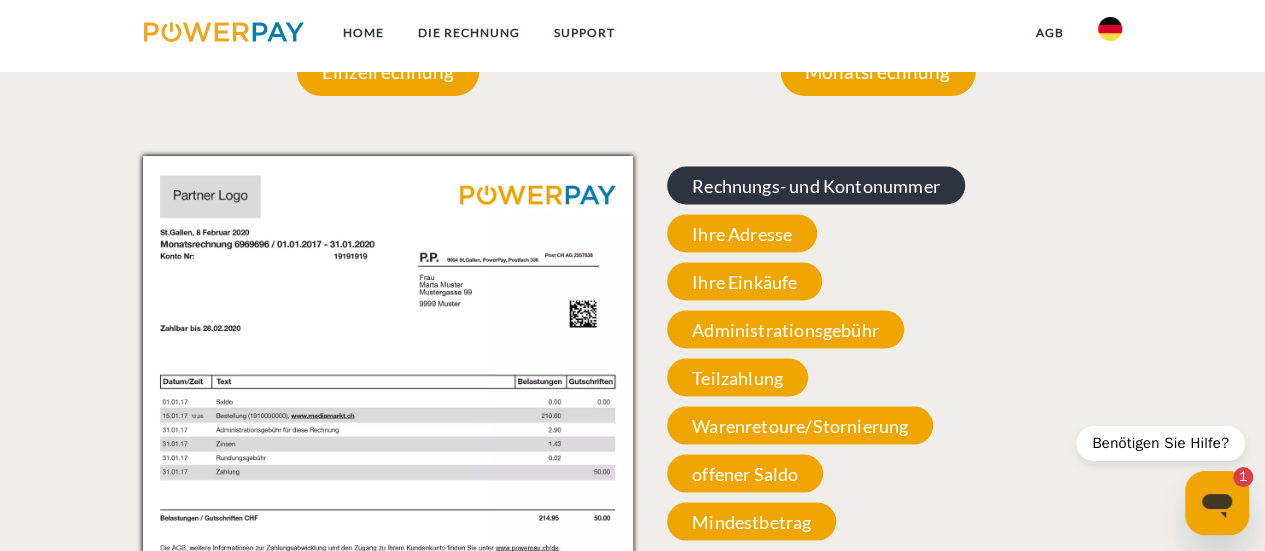scroll, scrollTop: 1800, scrollLeft: 0, axis: vertical 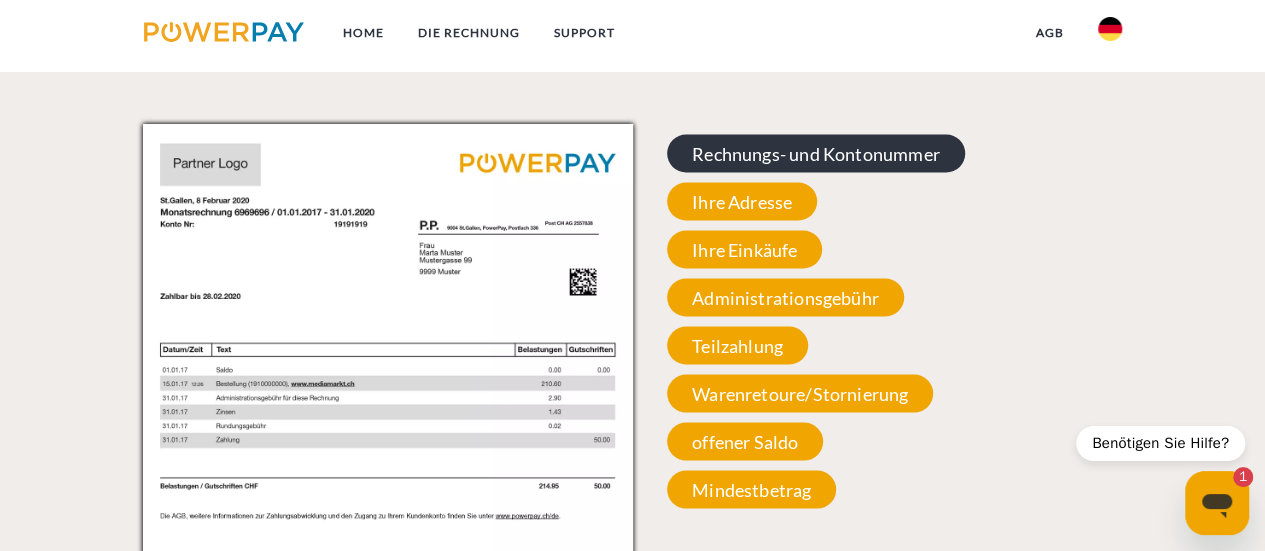 click on "Rechnungs- und Kontonummer" at bounding box center [816, 153] 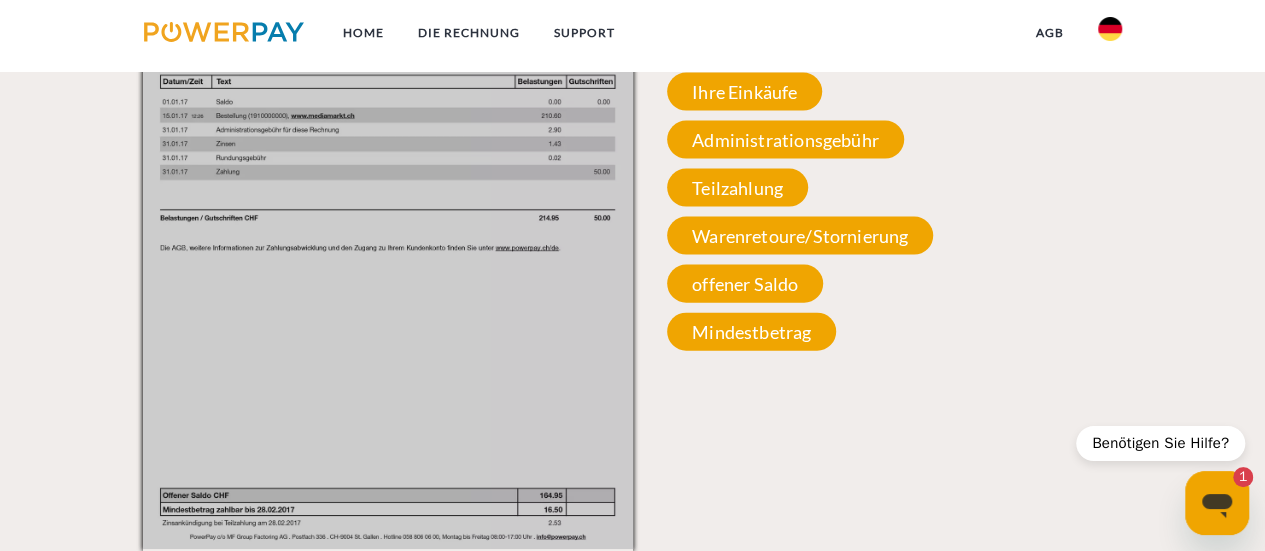 scroll, scrollTop: 1800, scrollLeft: 0, axis: vertical 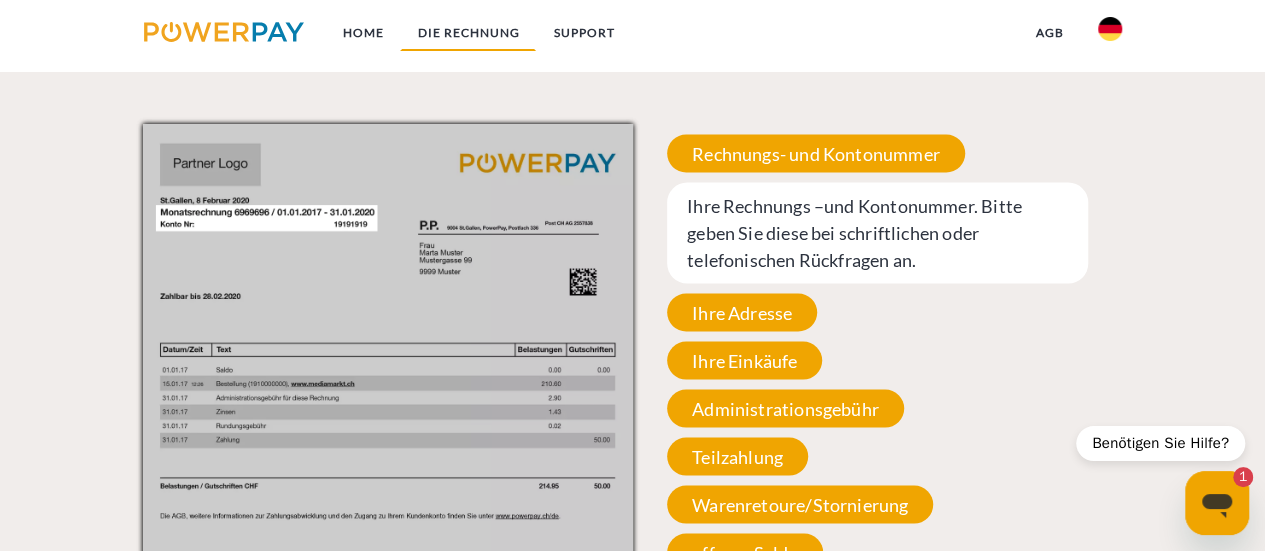click on "DIE RECHNUNG" at bounding box center (468, 33) 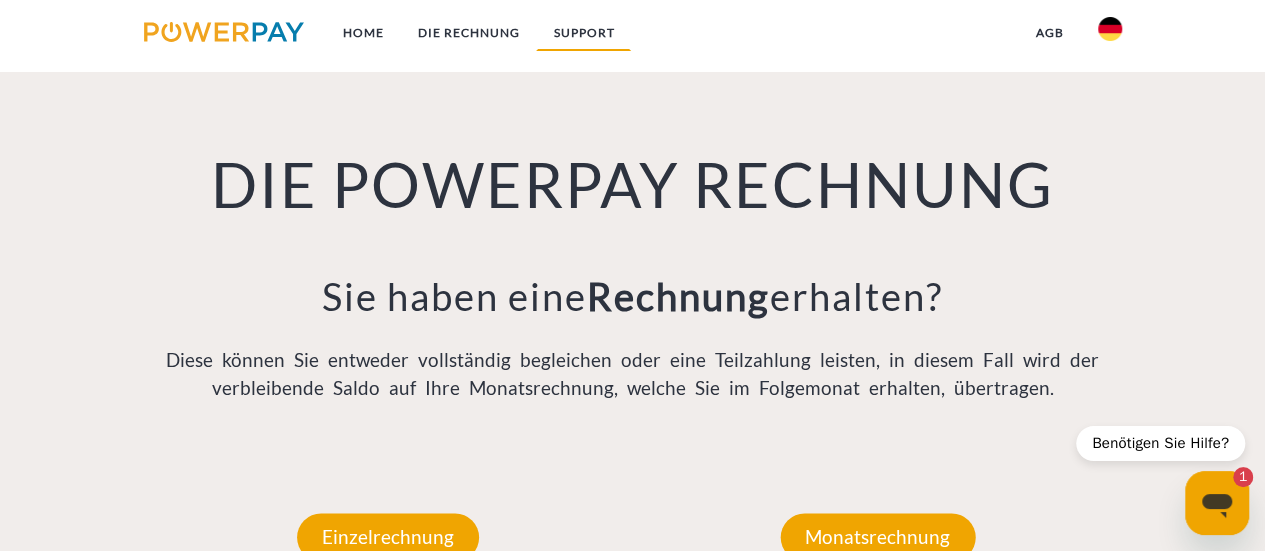 click on "SUPPORT" at bounding box center [583, 33] 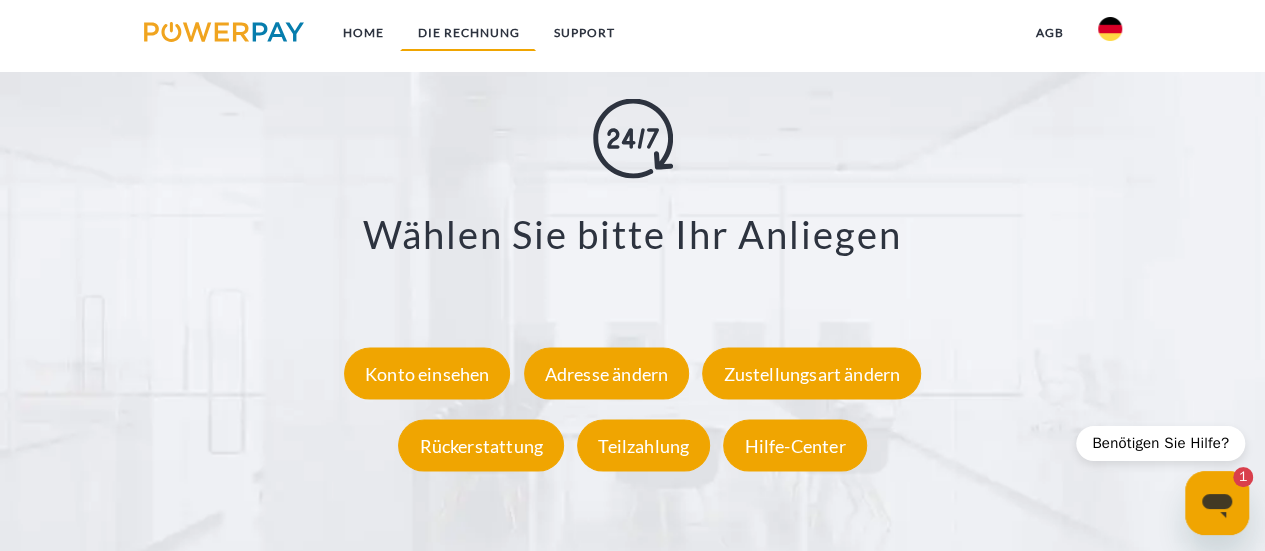 scroll, scrollTop: 3170, scrollLeft: 0, axis: vertical 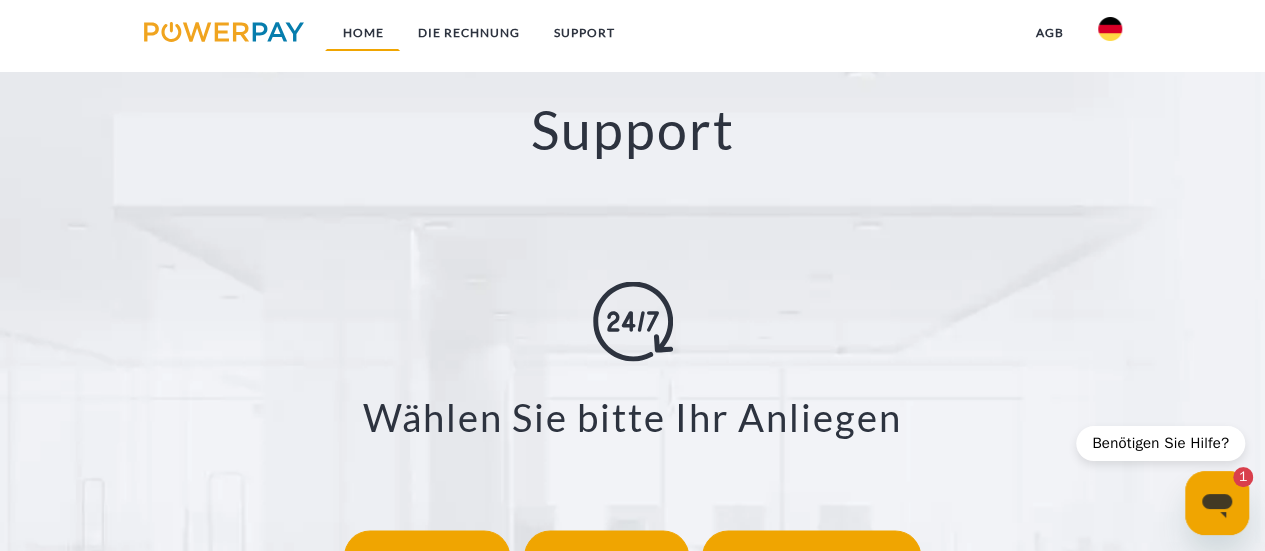 drag, startPoint x: 385, startPoint y: 57, endPoint x: 369, endPoint y: 37, distance: 25.612497 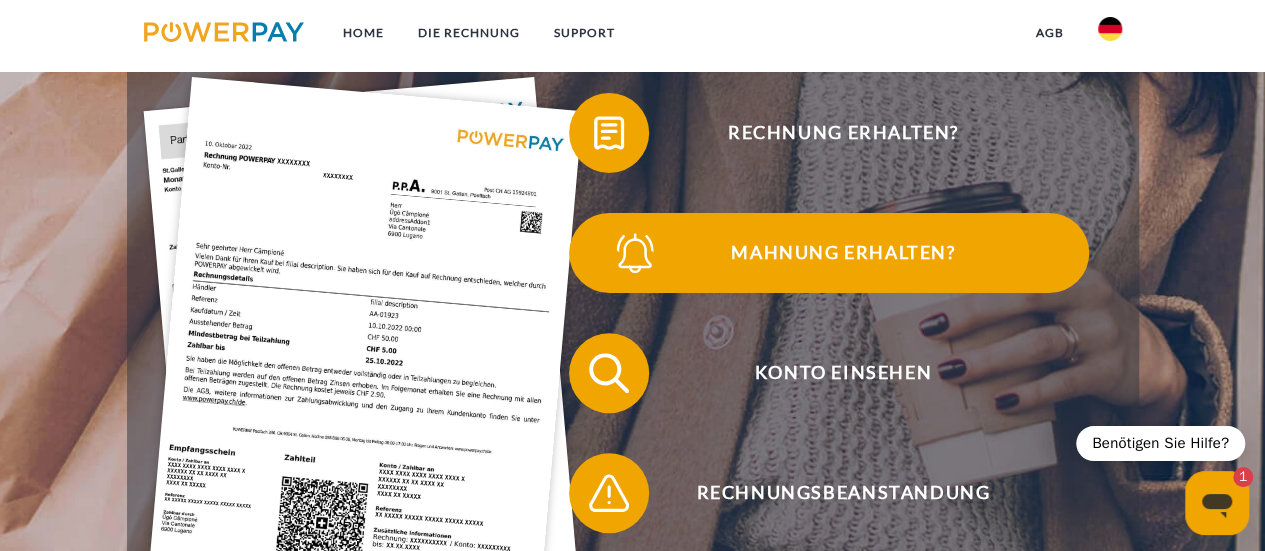 scroll, scrollTop: 300, scrollLeft: 0, axis: vertical 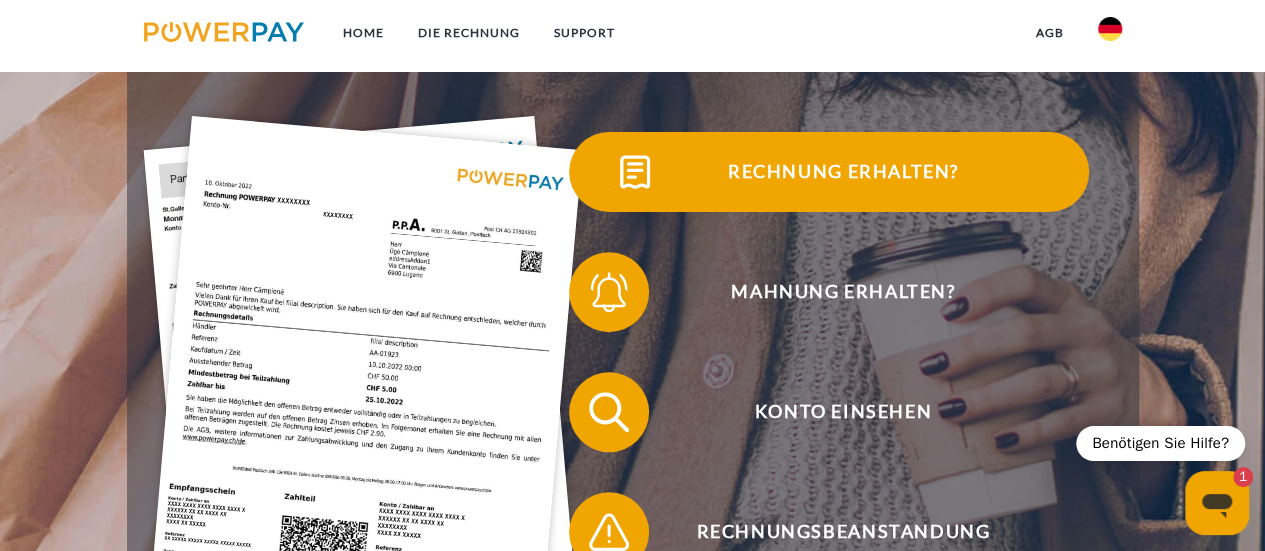 click on "Rechnung erhalten?" at bounding box center (843, 172) 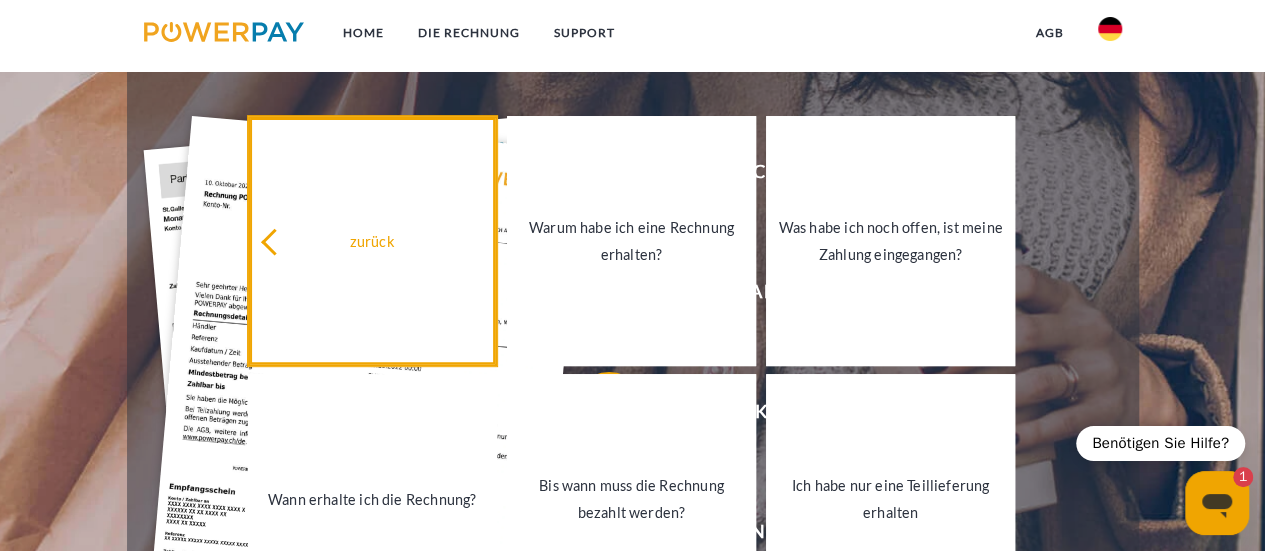 click on "zurück" at bounding box center [372, 240] 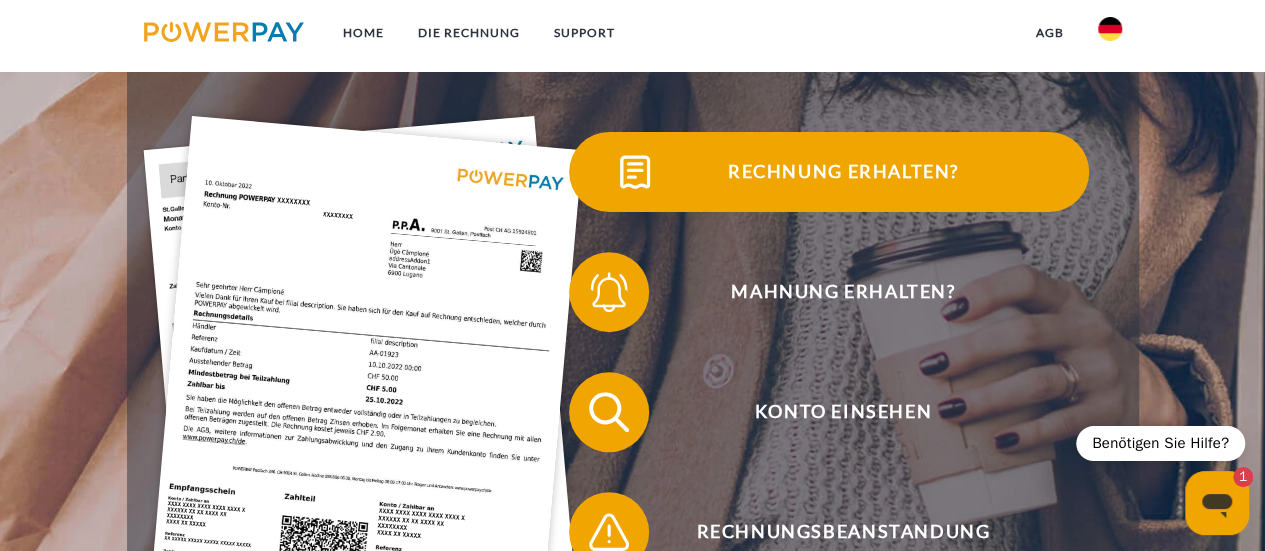 click on "Rechnung erhalten?" at bounding box center (843, 172) 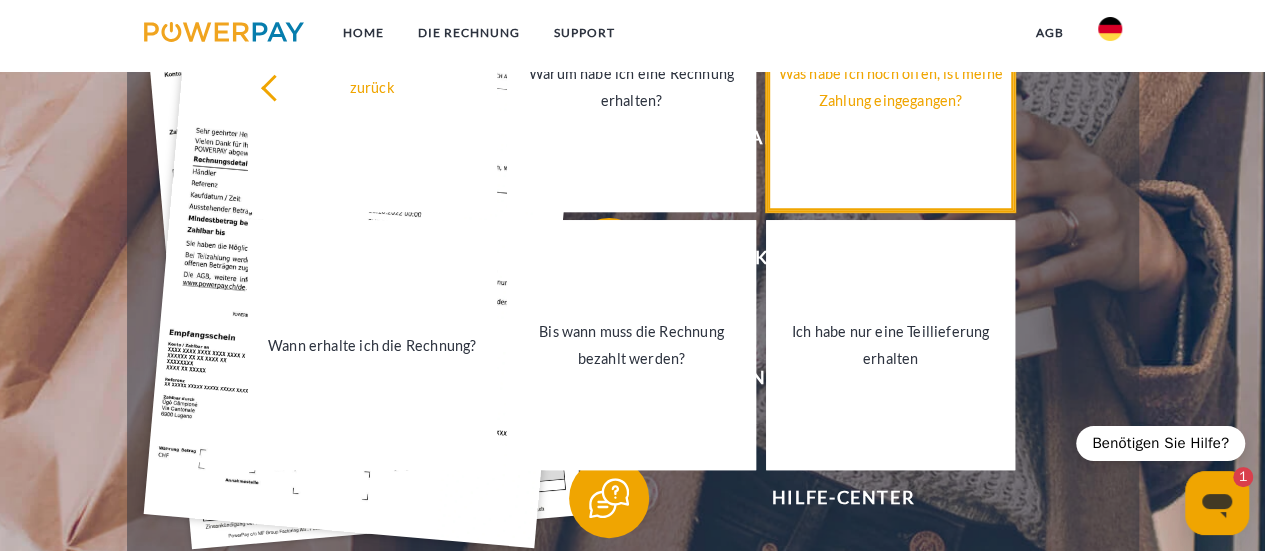 scroll, scrollTop: 500, scrollLeft: 0, axis: vertical 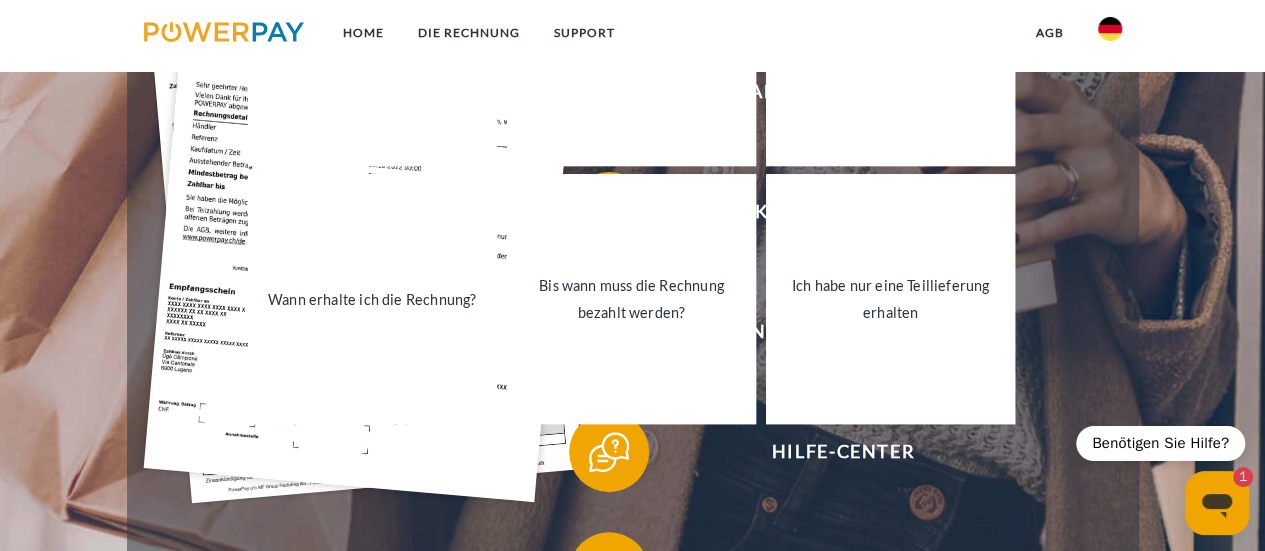 click at bounding box center [1217, 503] 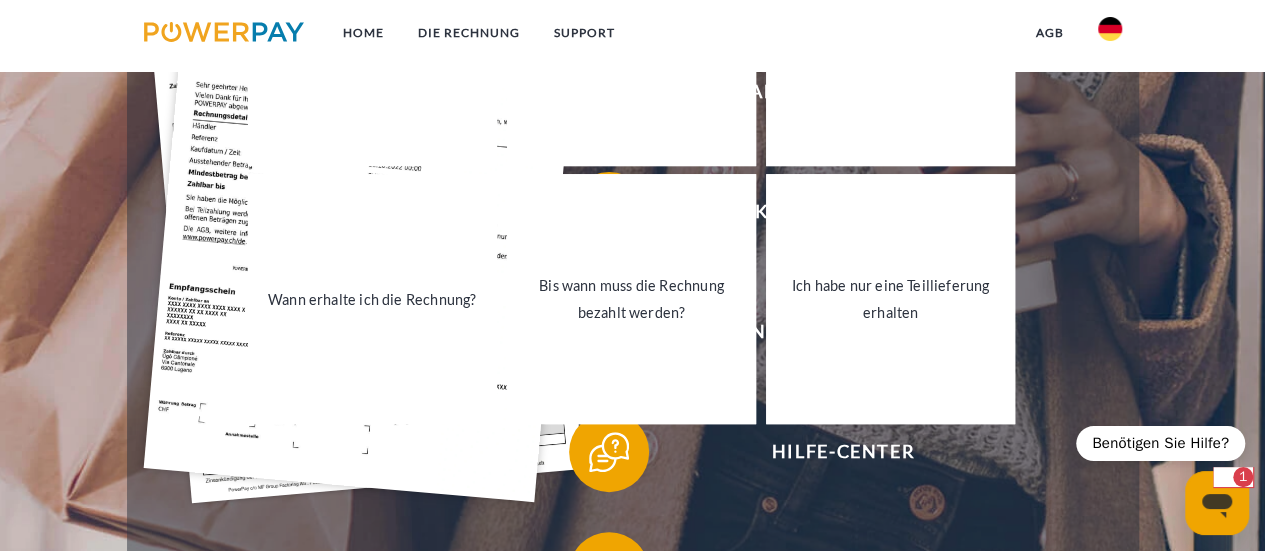 type on "*" 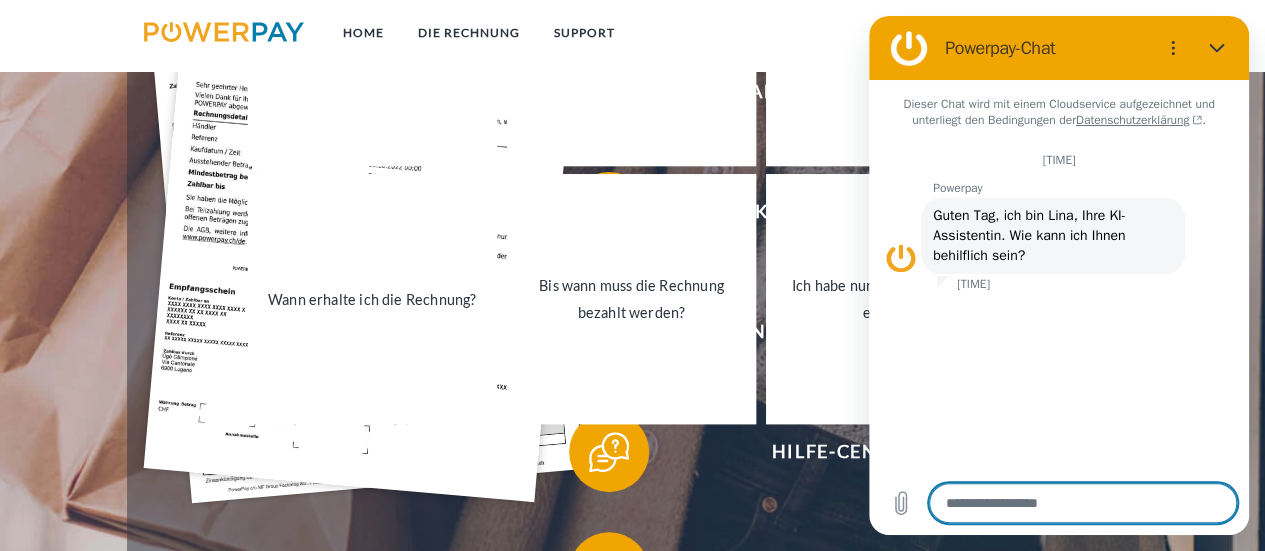type on "*" 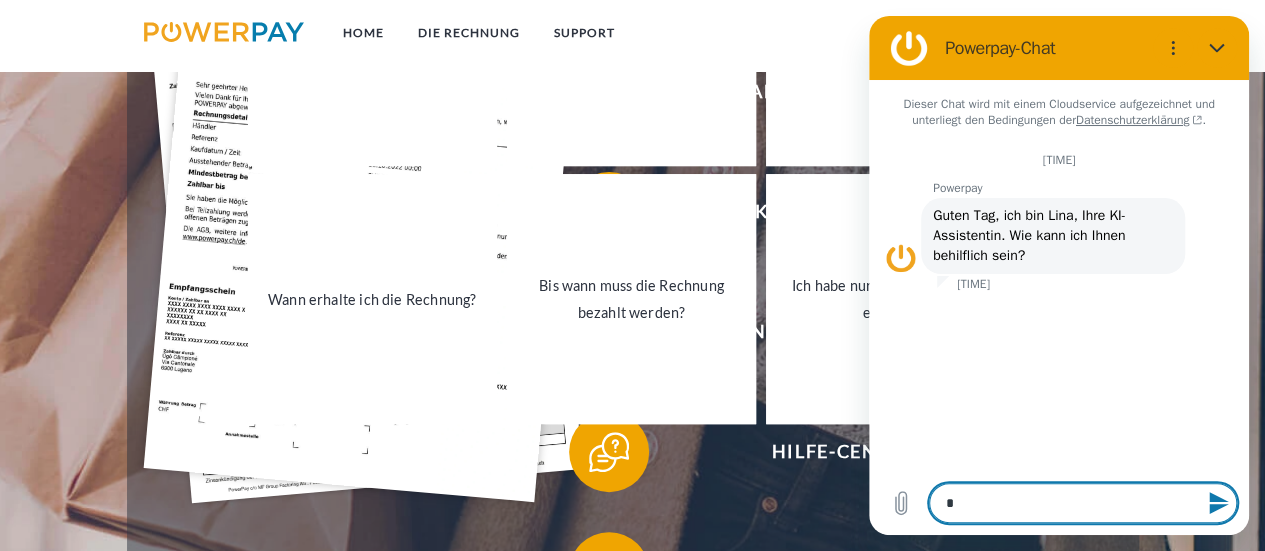 type on "**" 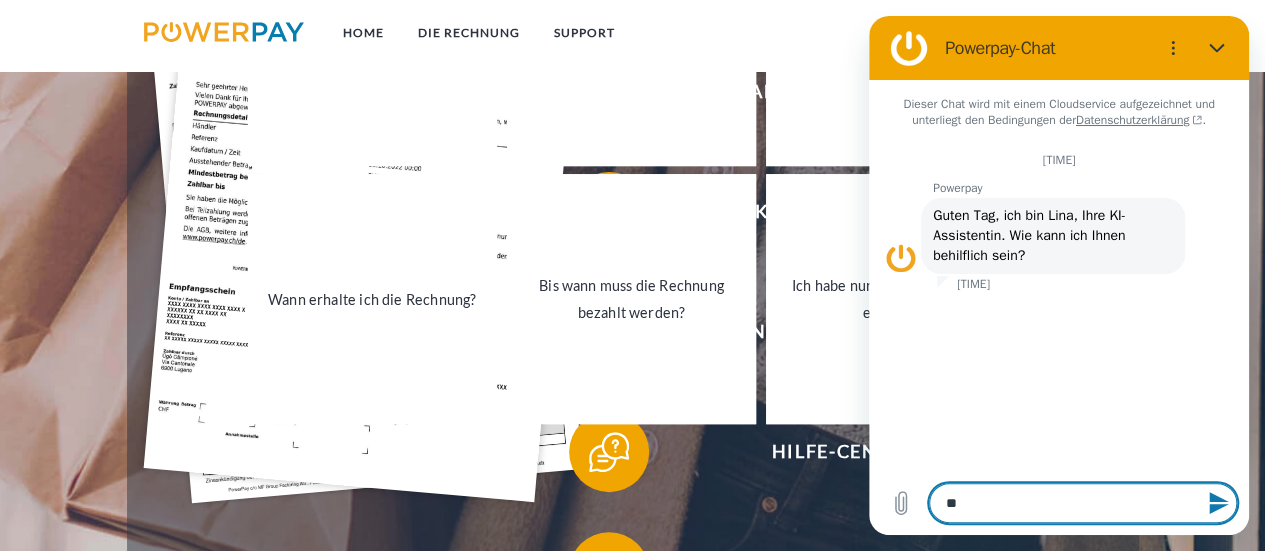 type on "***" 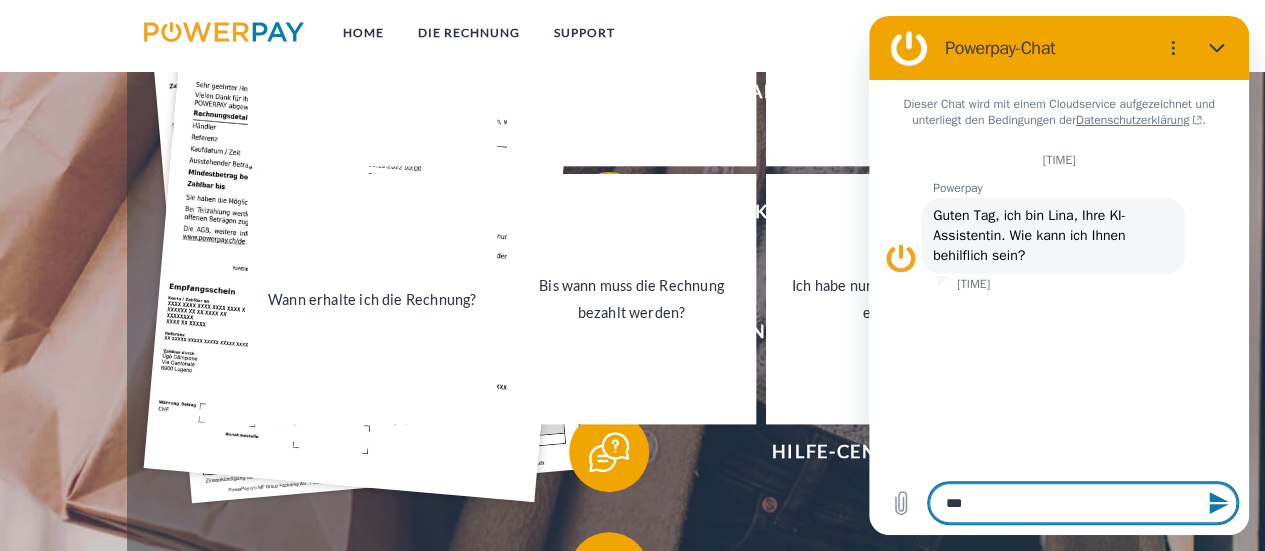 type on "****" 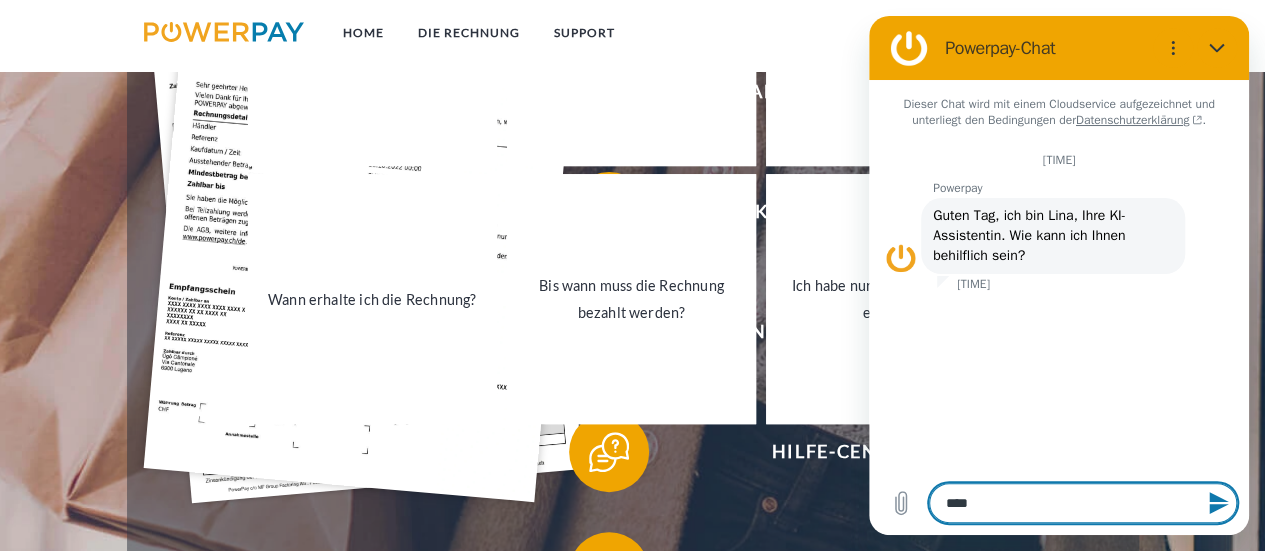 type on "****" 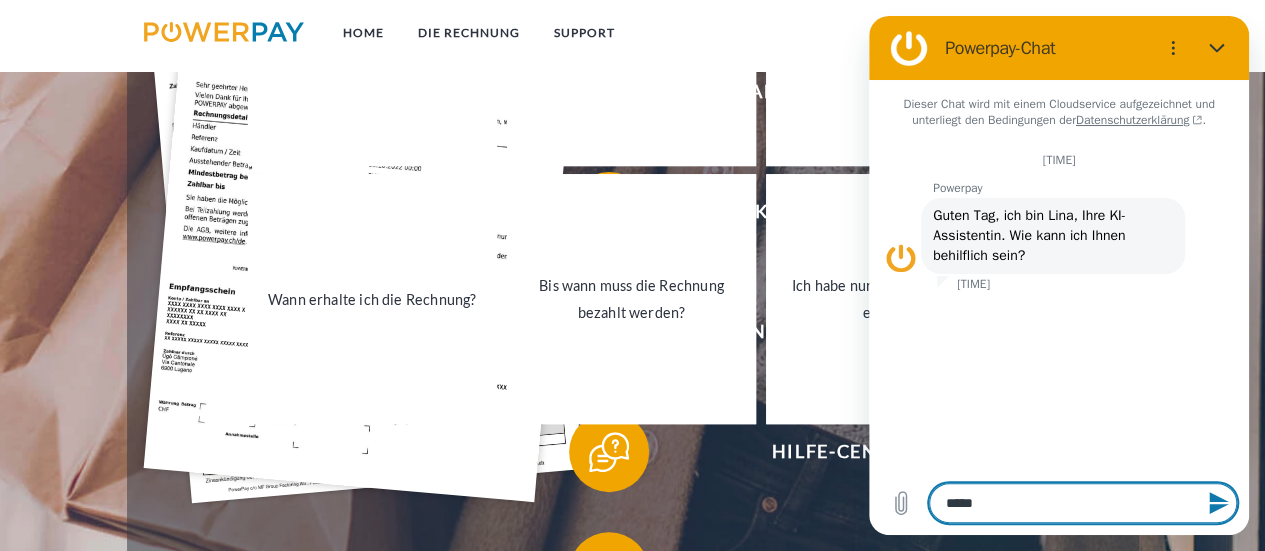 type on "******" 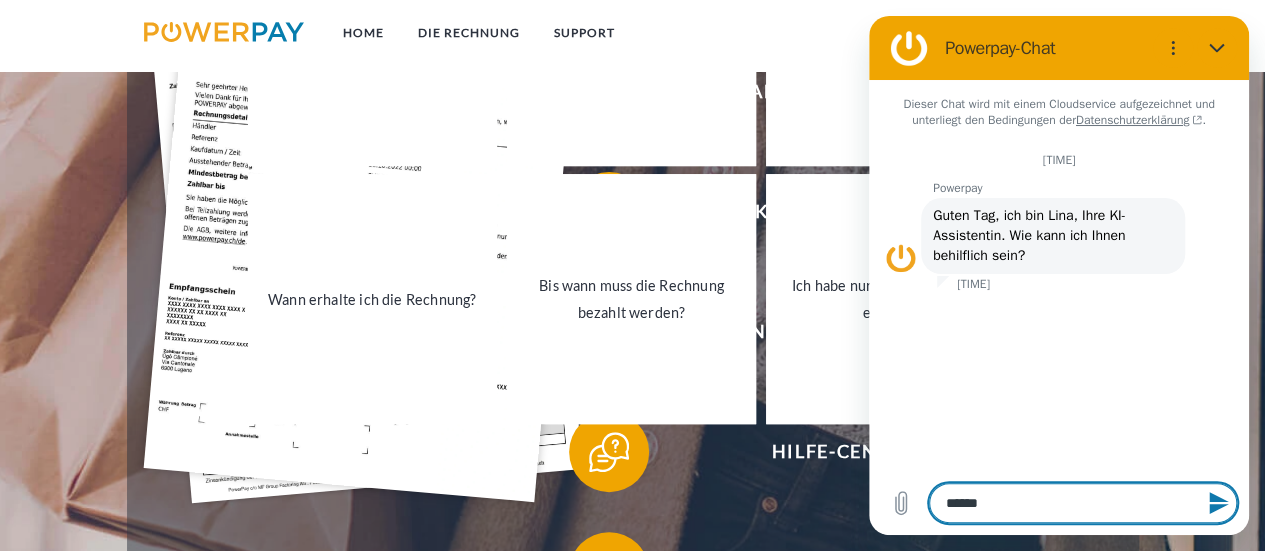 type on "*******" 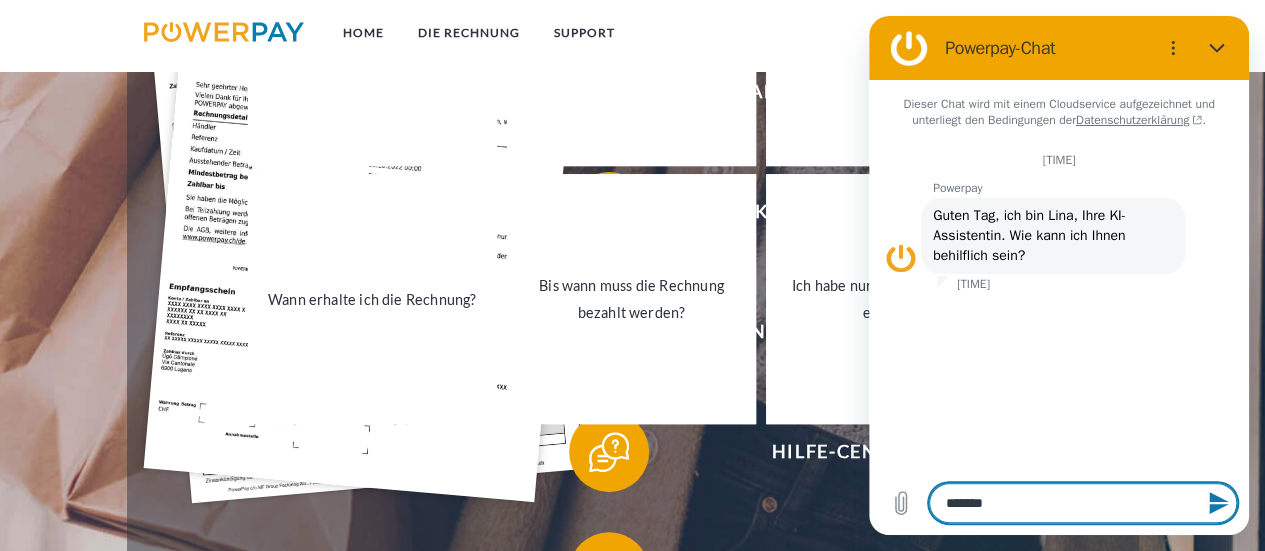 type on "*" 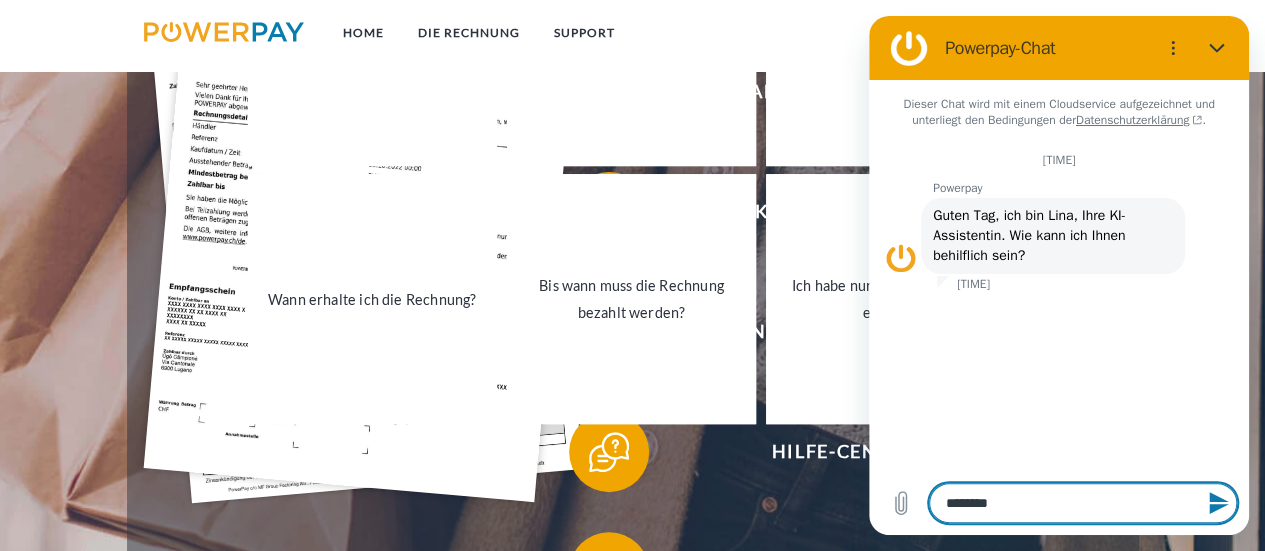 type on "*********" 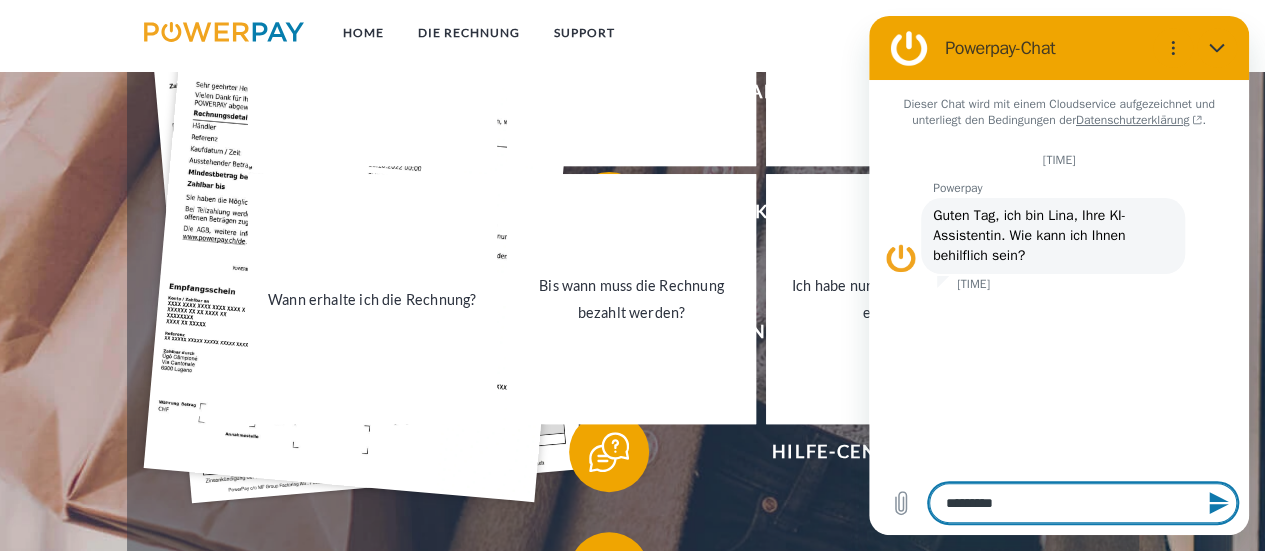 type on "**********" 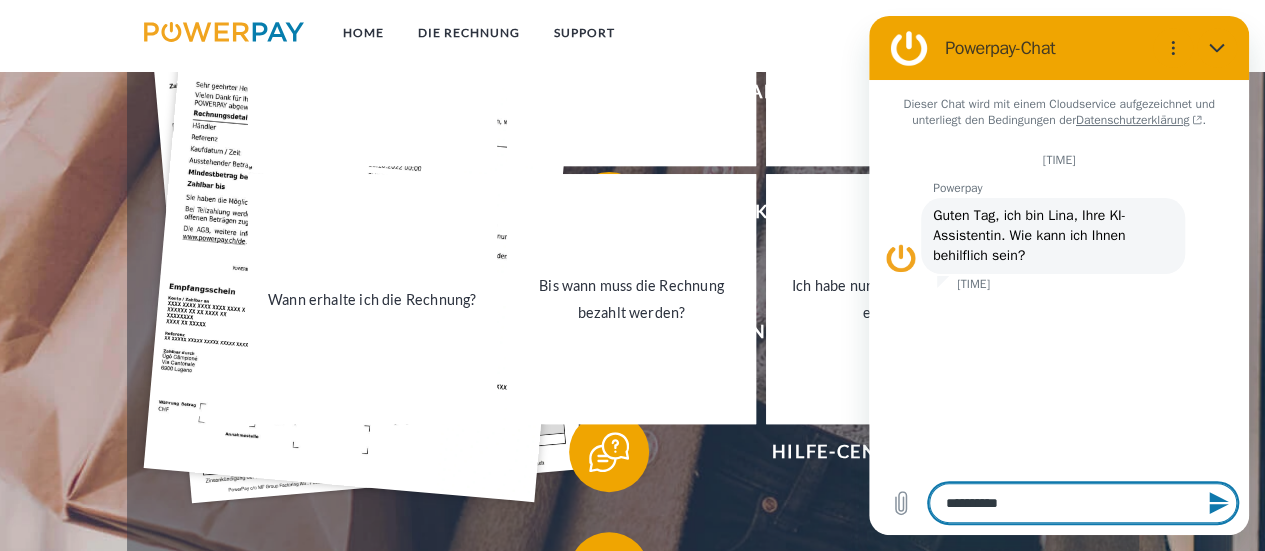 type on "**********" 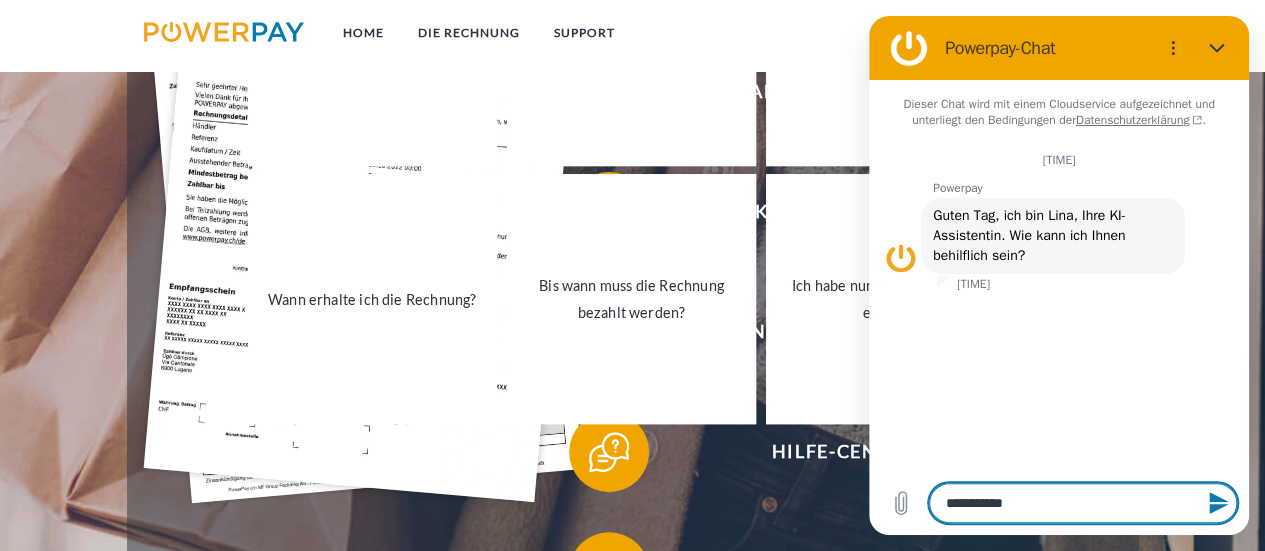 type on "**********" 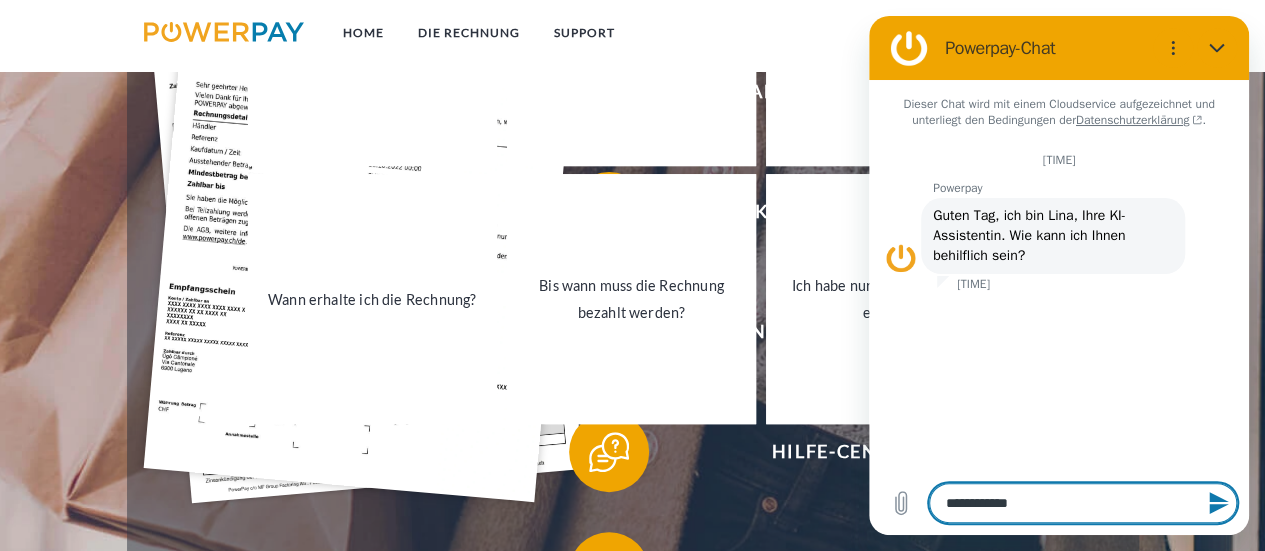 type on "*" 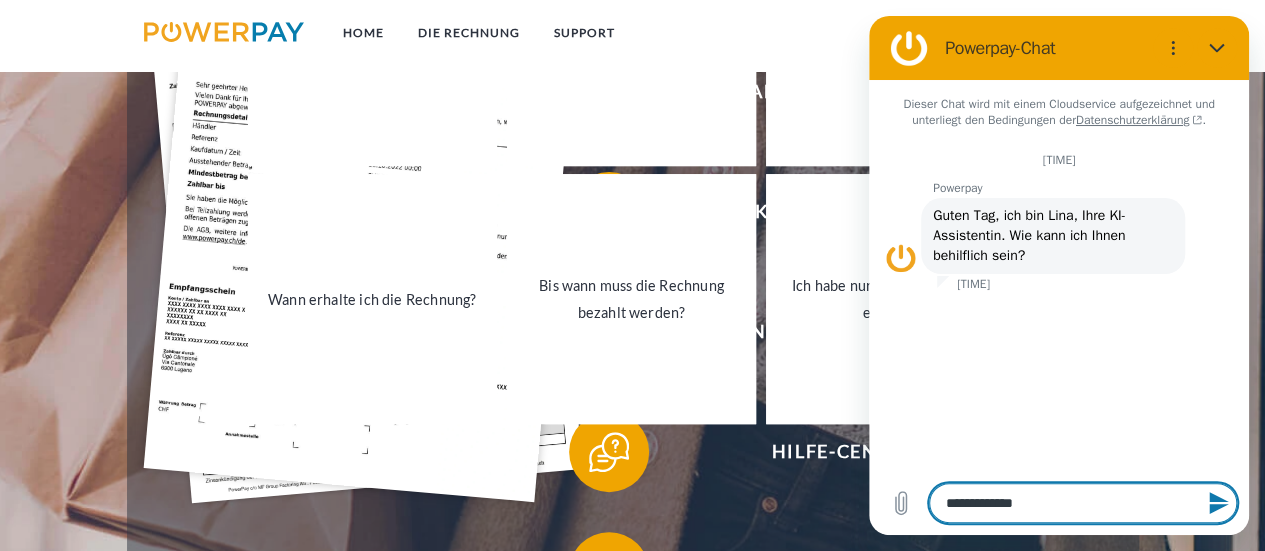type on "**********" 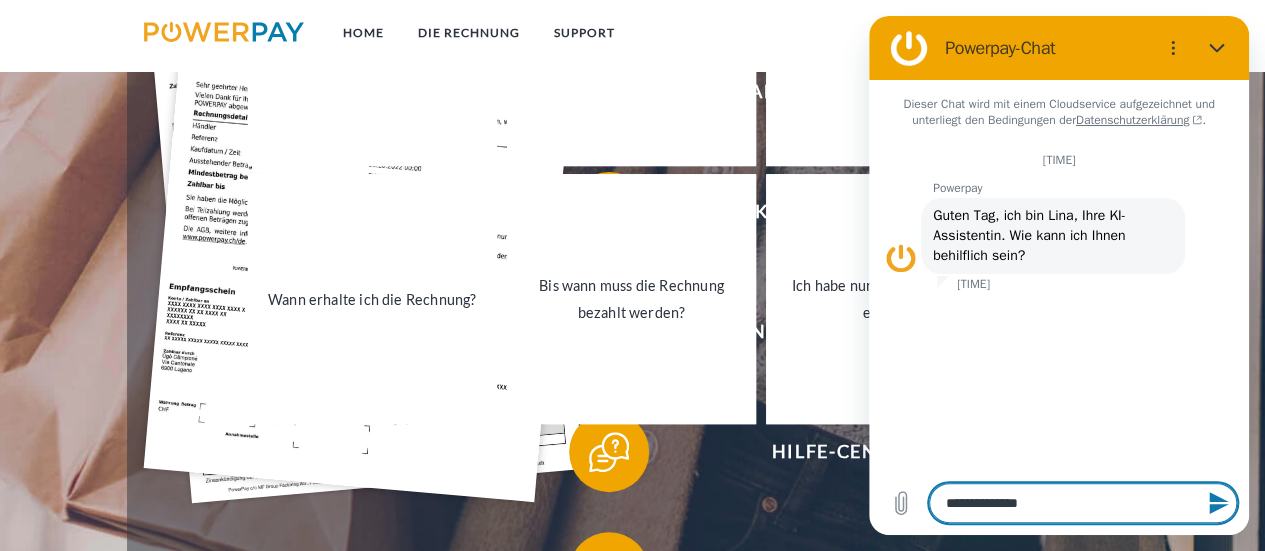 type on "**********" 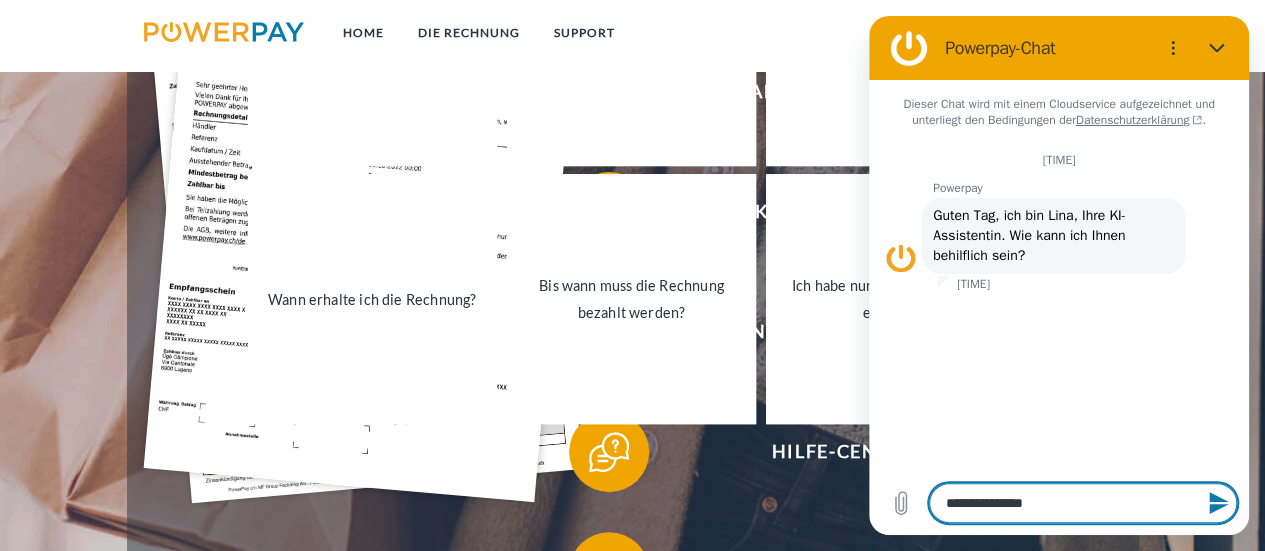 type on "**********" 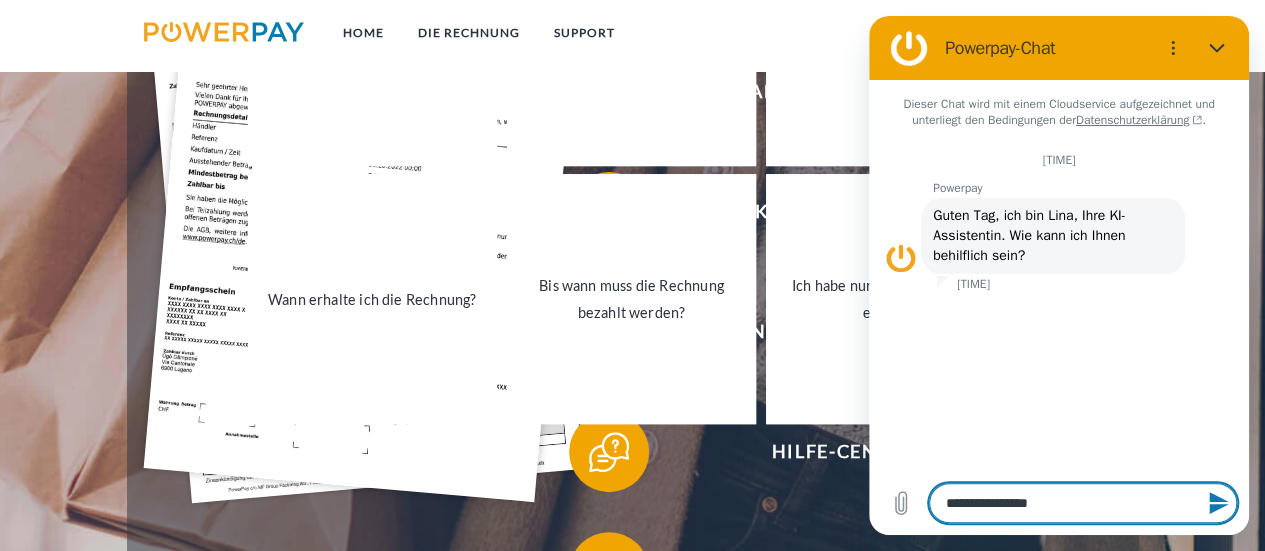 type on "**********" 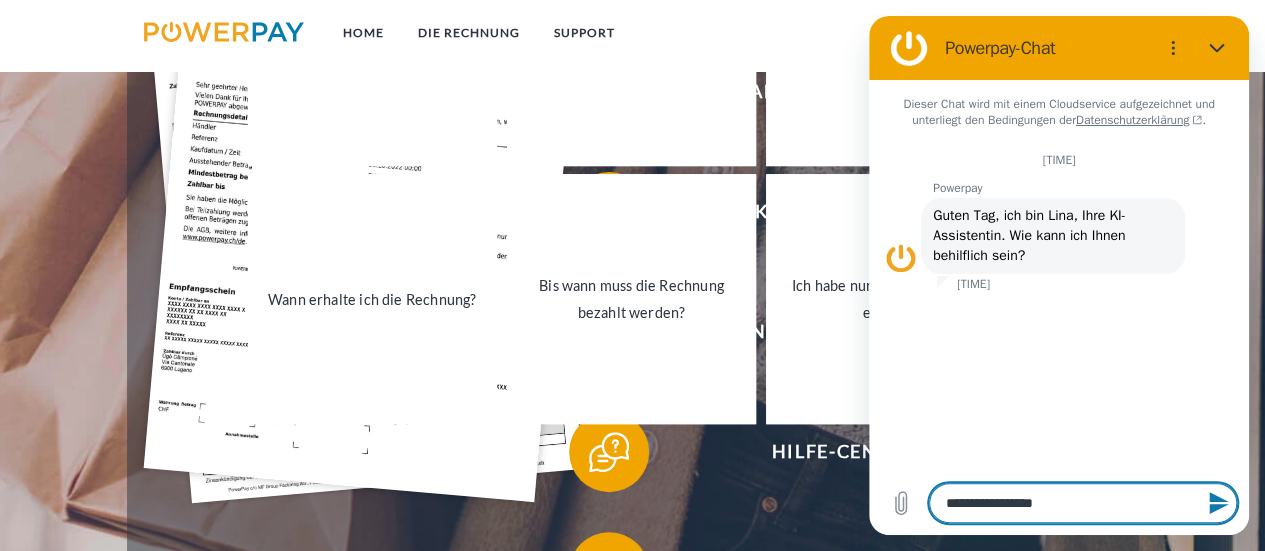 type on "**********" 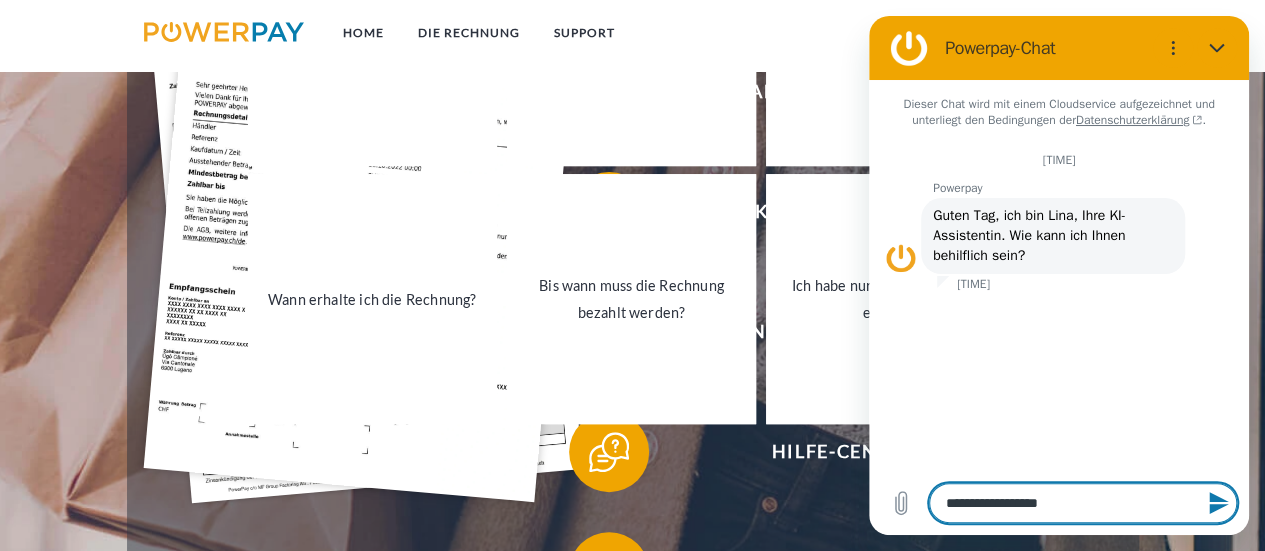 type on "**********" 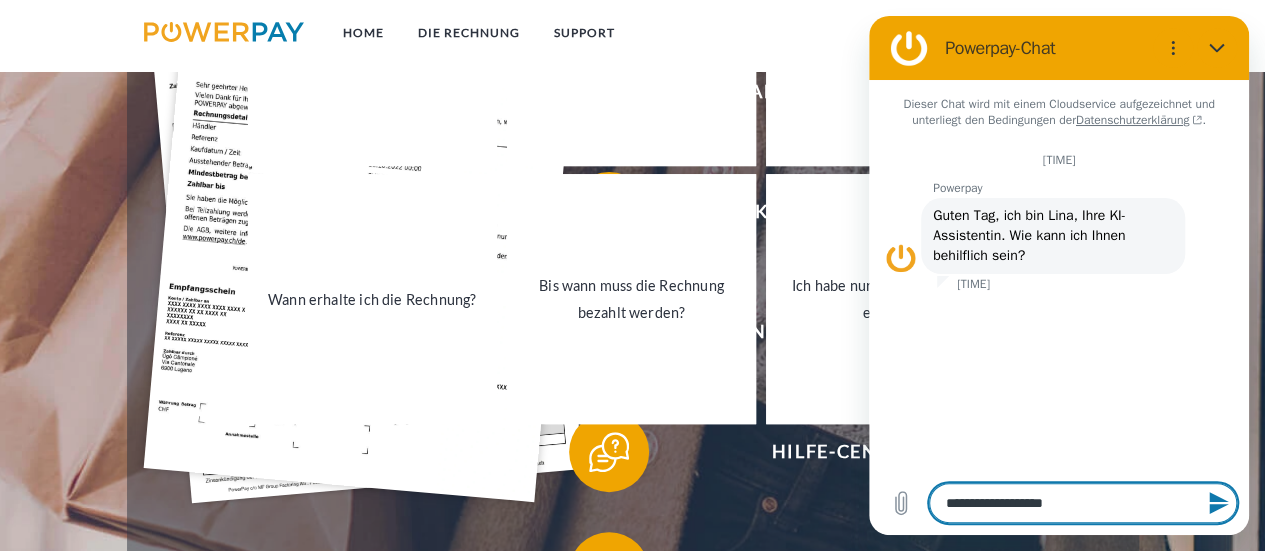 type on "**********" 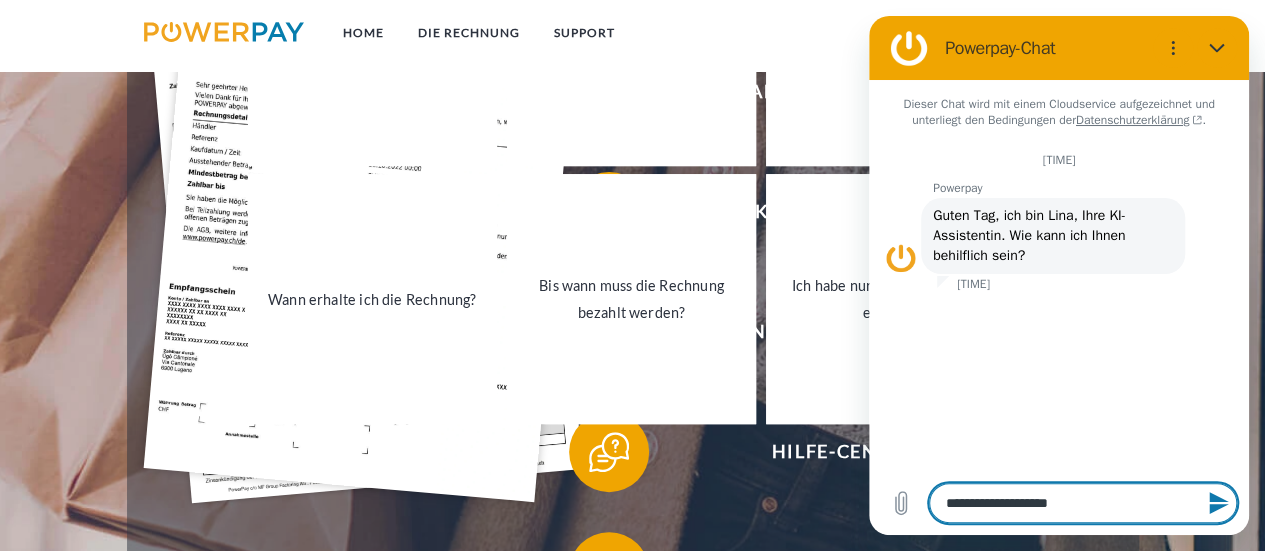 type on "**********" 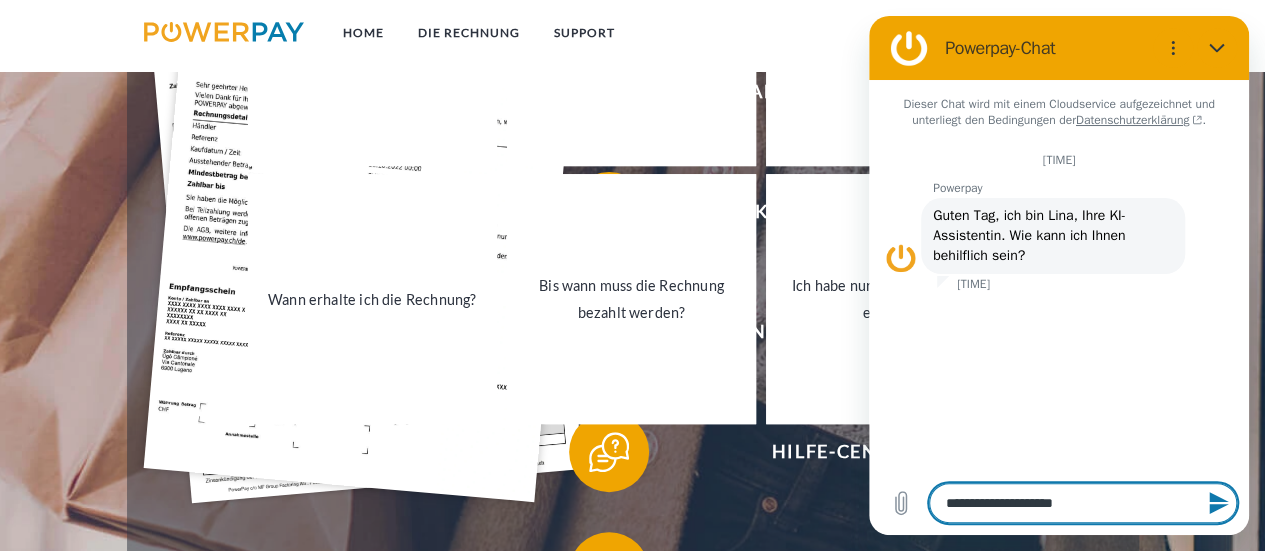 type on "**********" 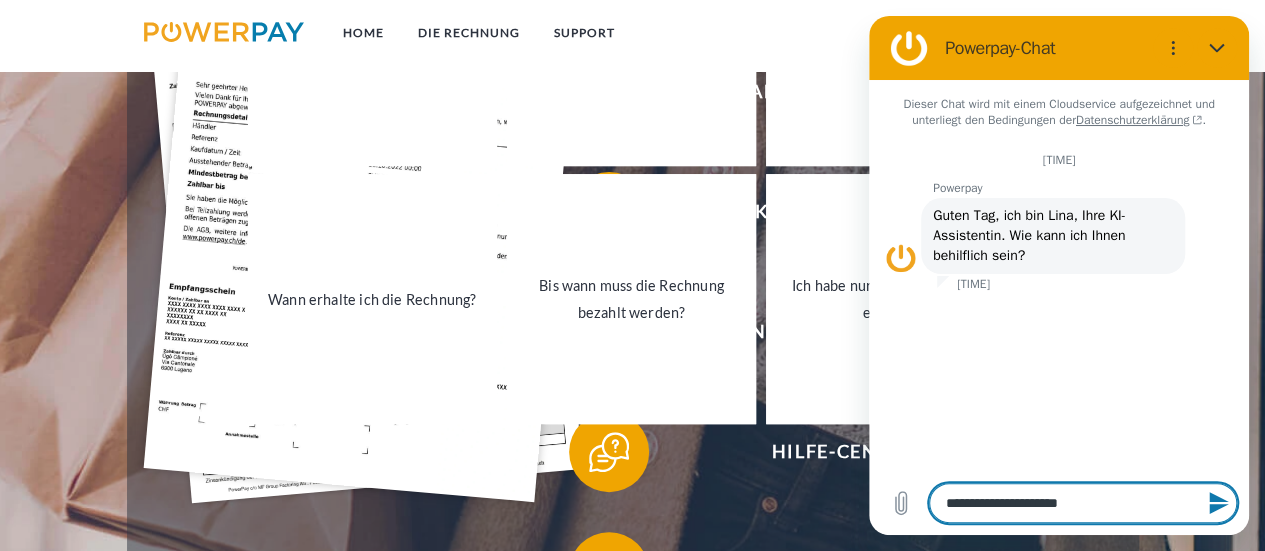 type on "**********" 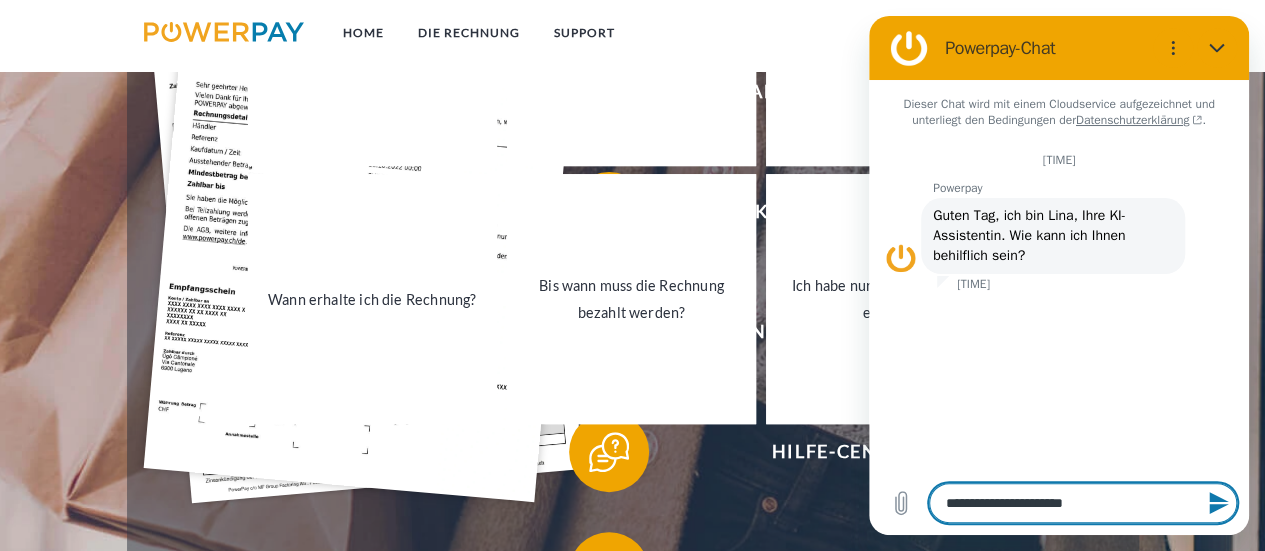 type on "**********" 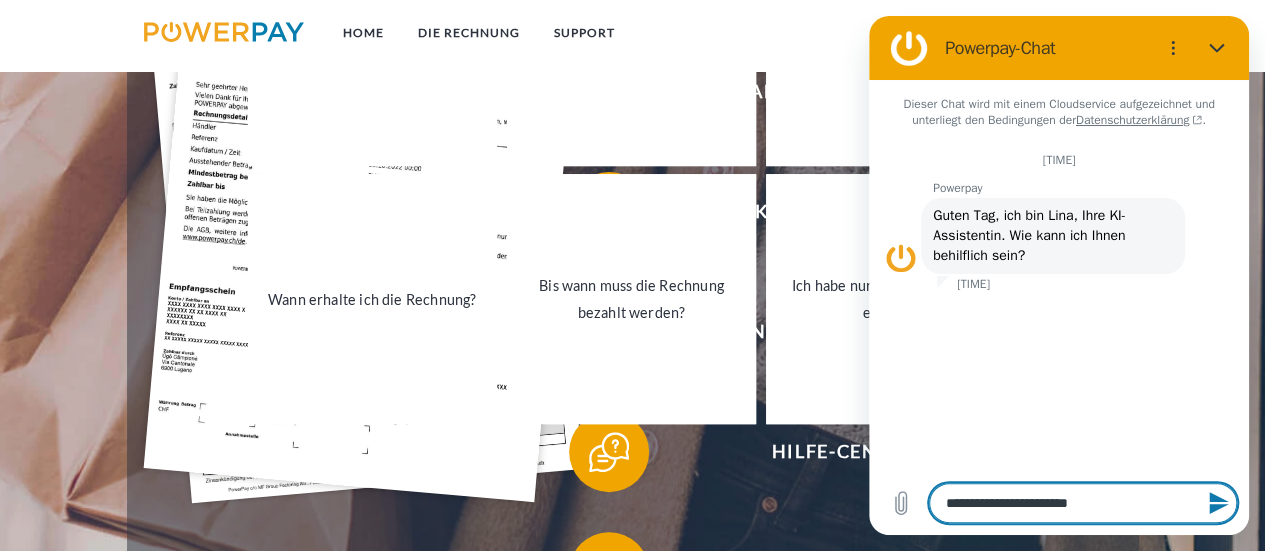 type on "**********" 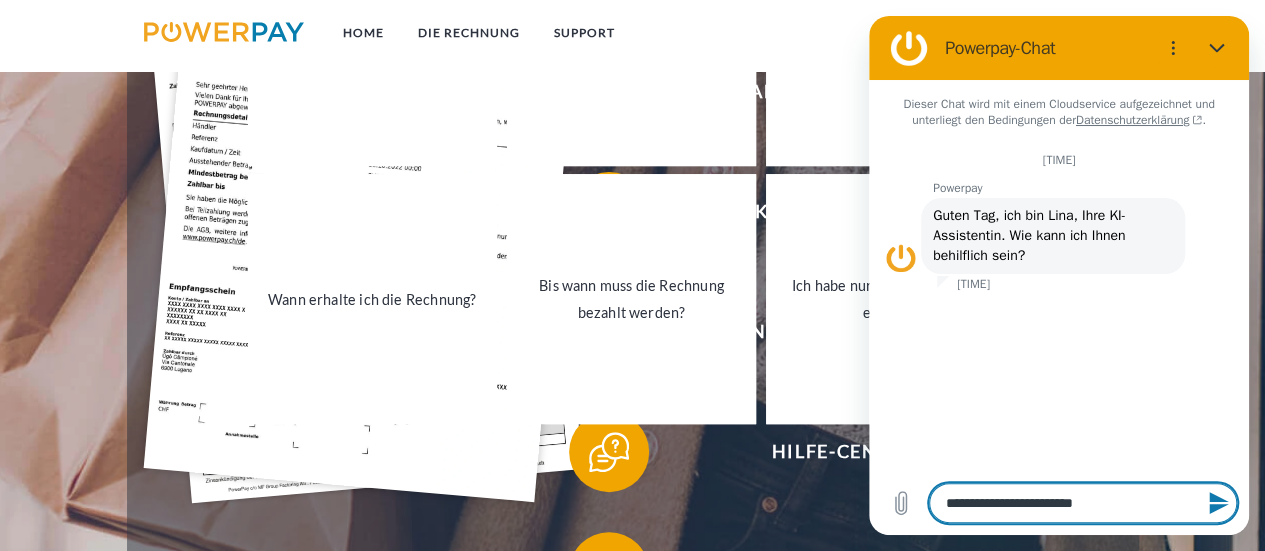 type on "**********" 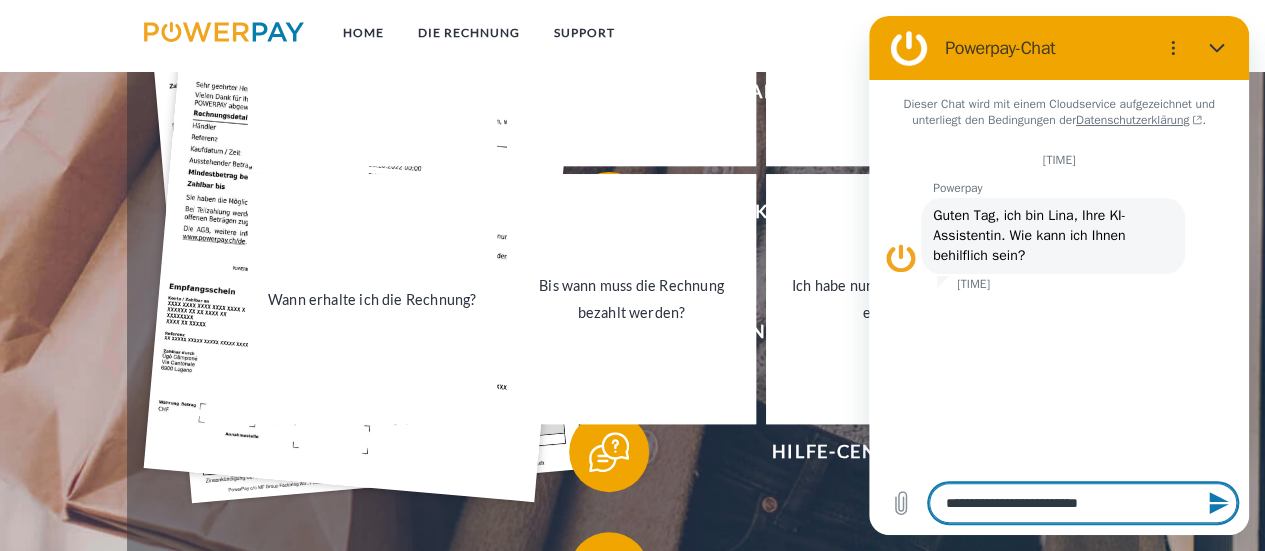 type on "**********" 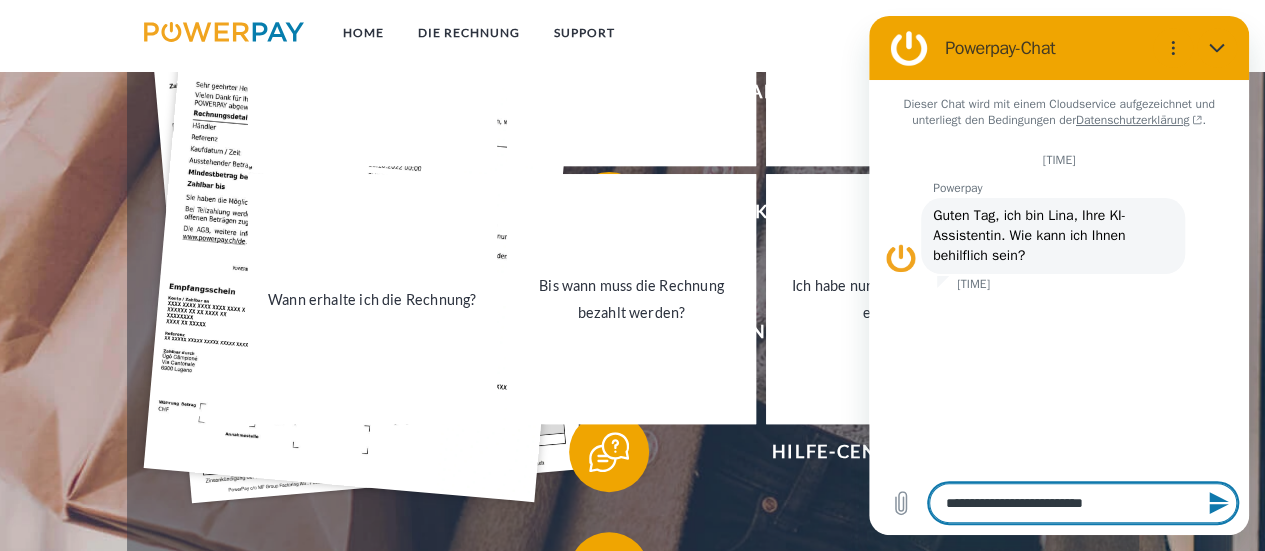 type on "**********" 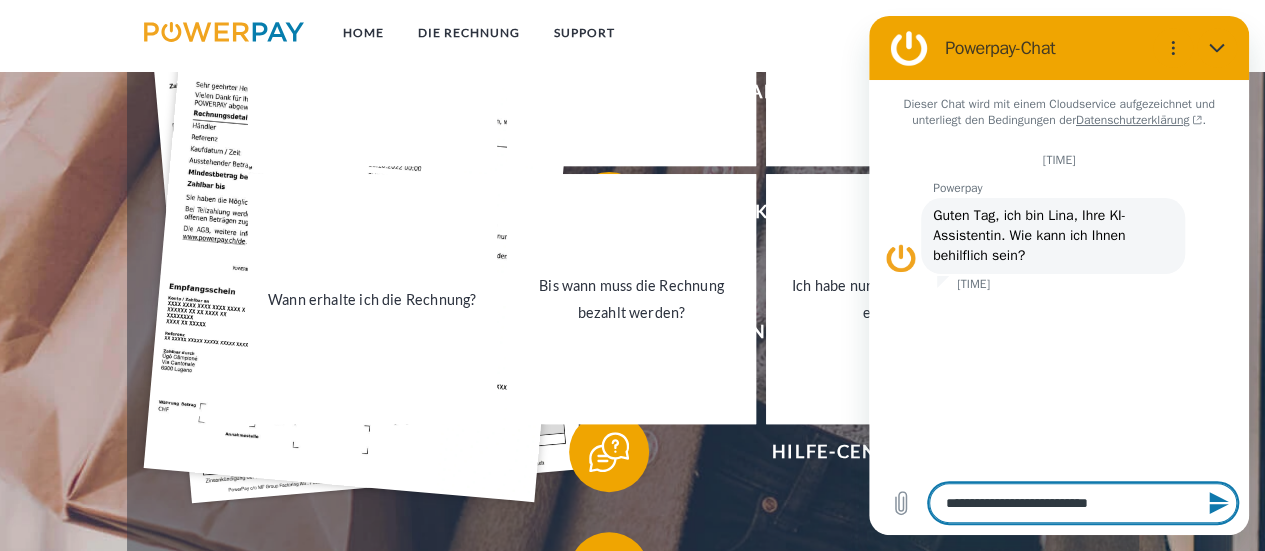 type on "**********" 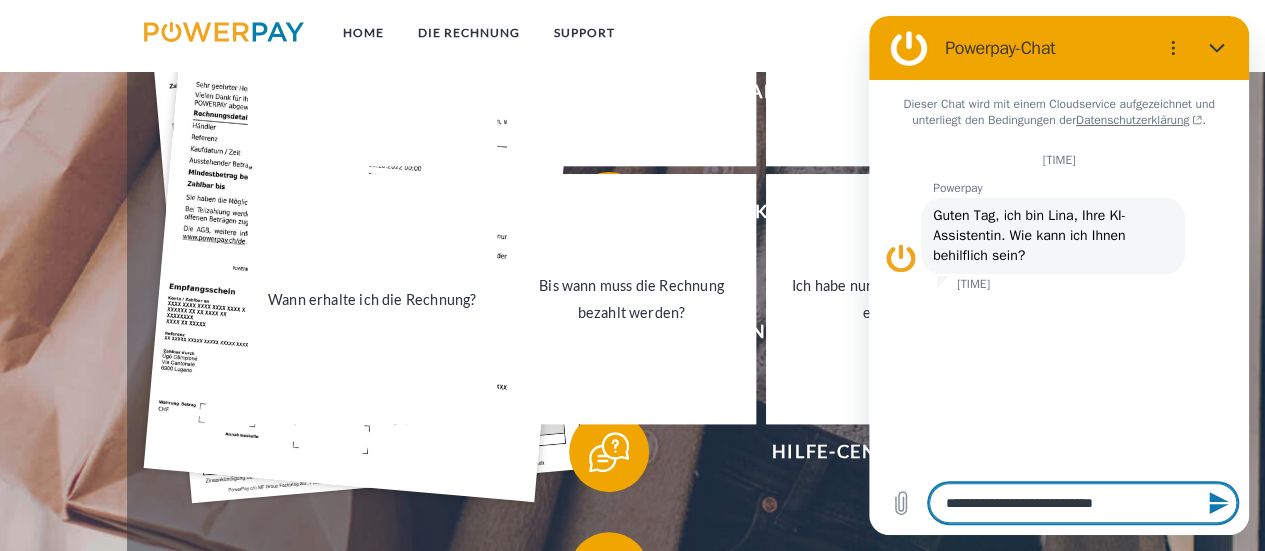 type on "**********" 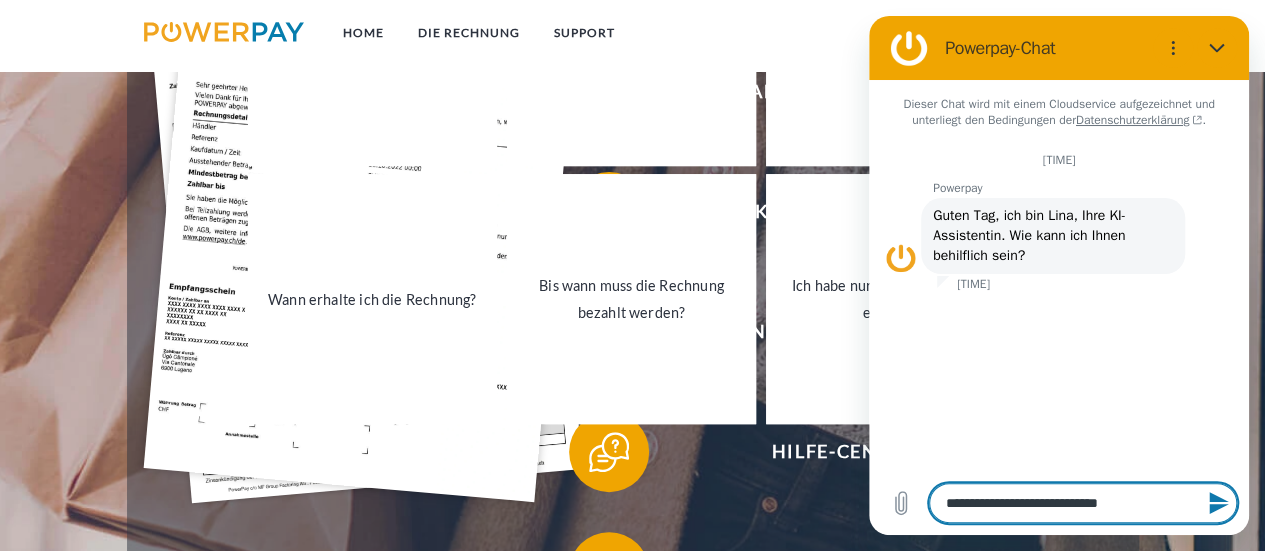 type on "**********" 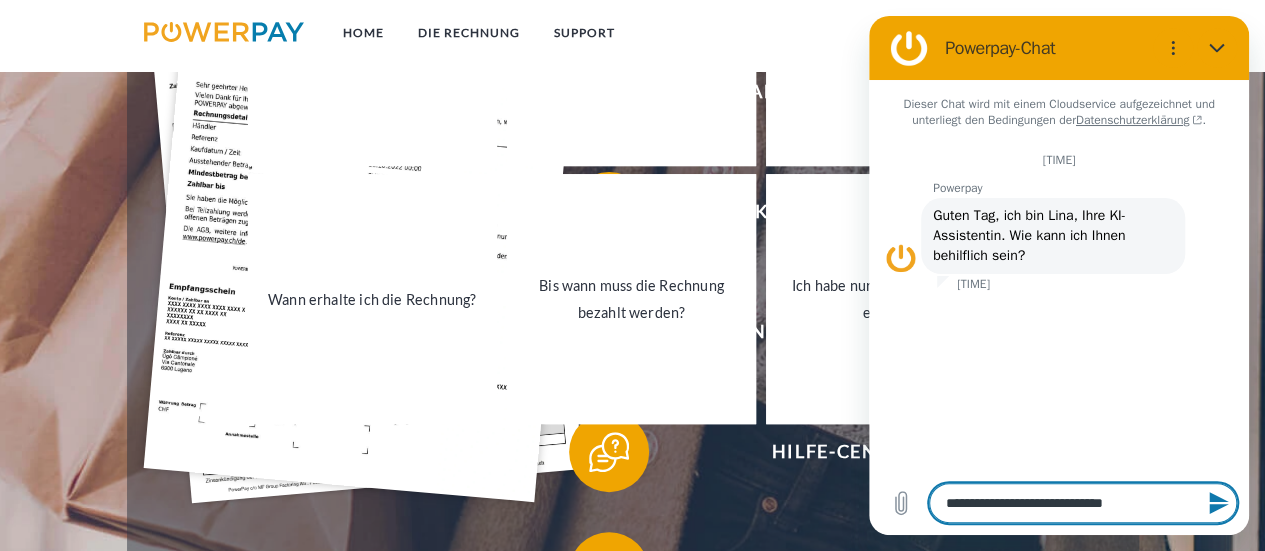 type on "**********" 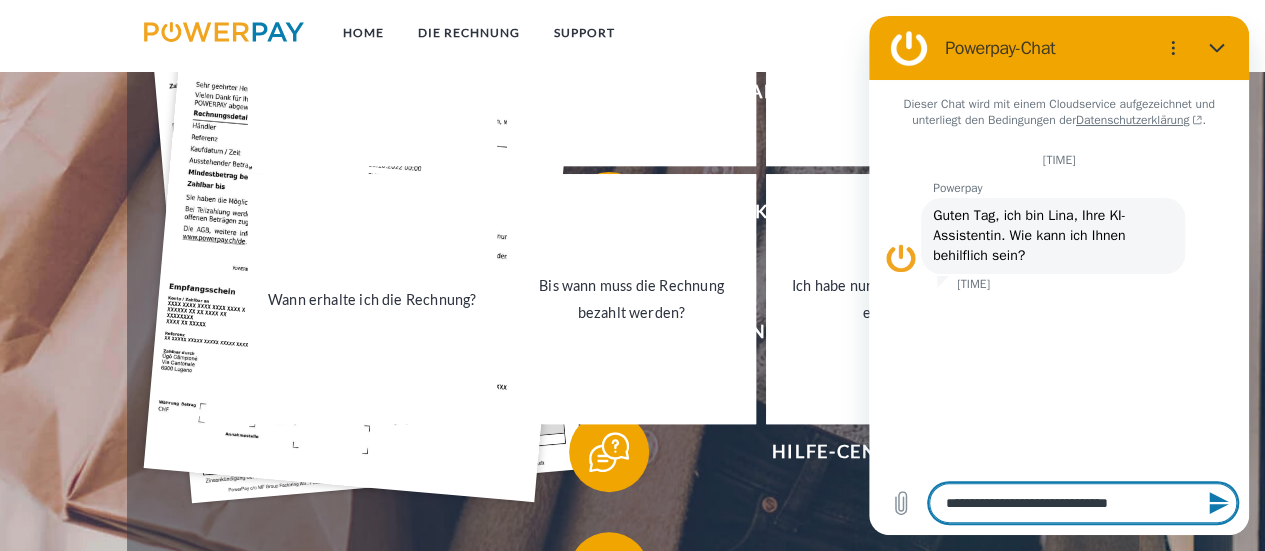 type on "**********" 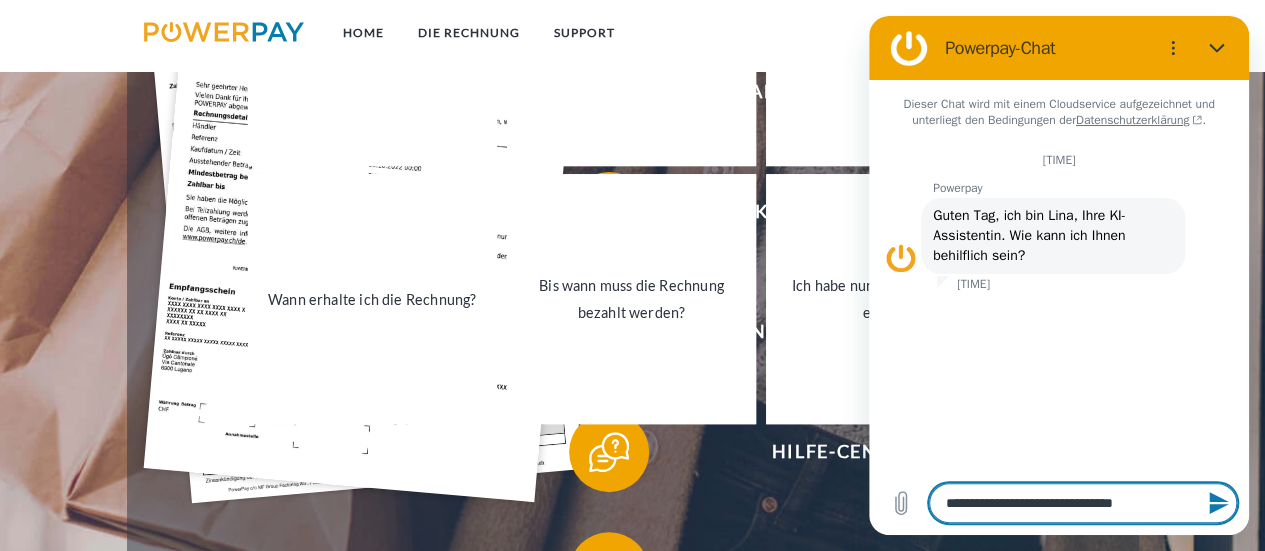 type on "**********" 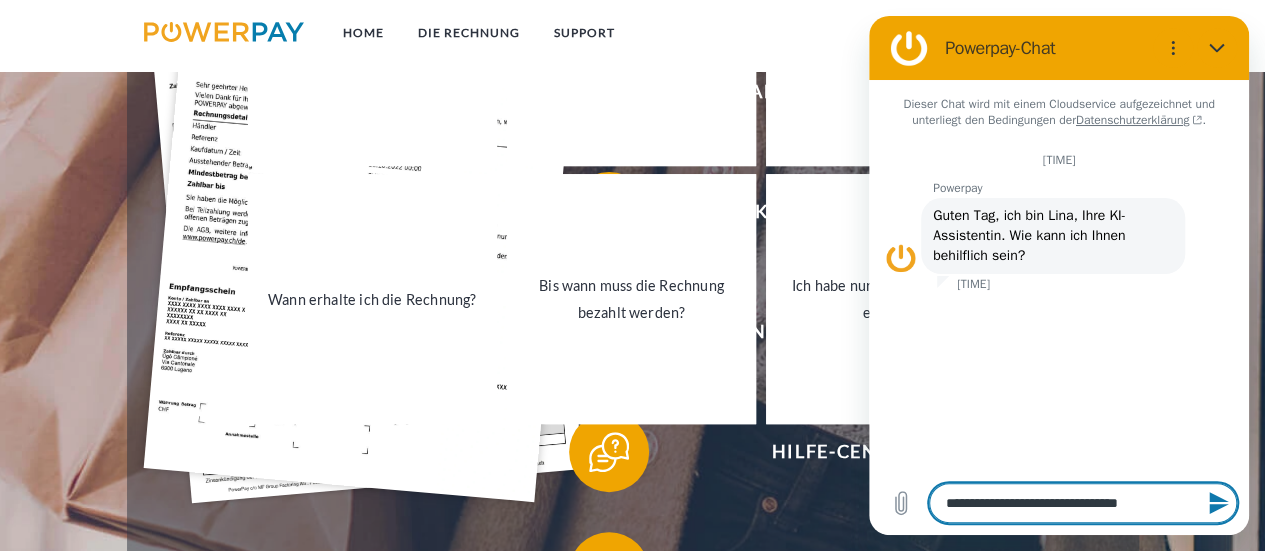 type on "**********" 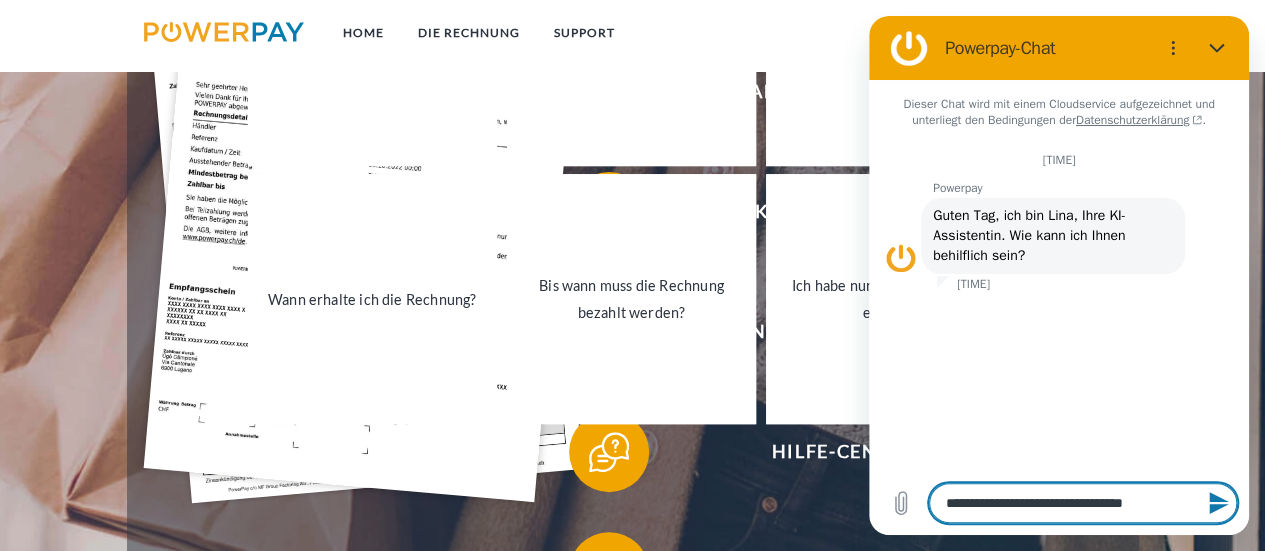 type on "**********" 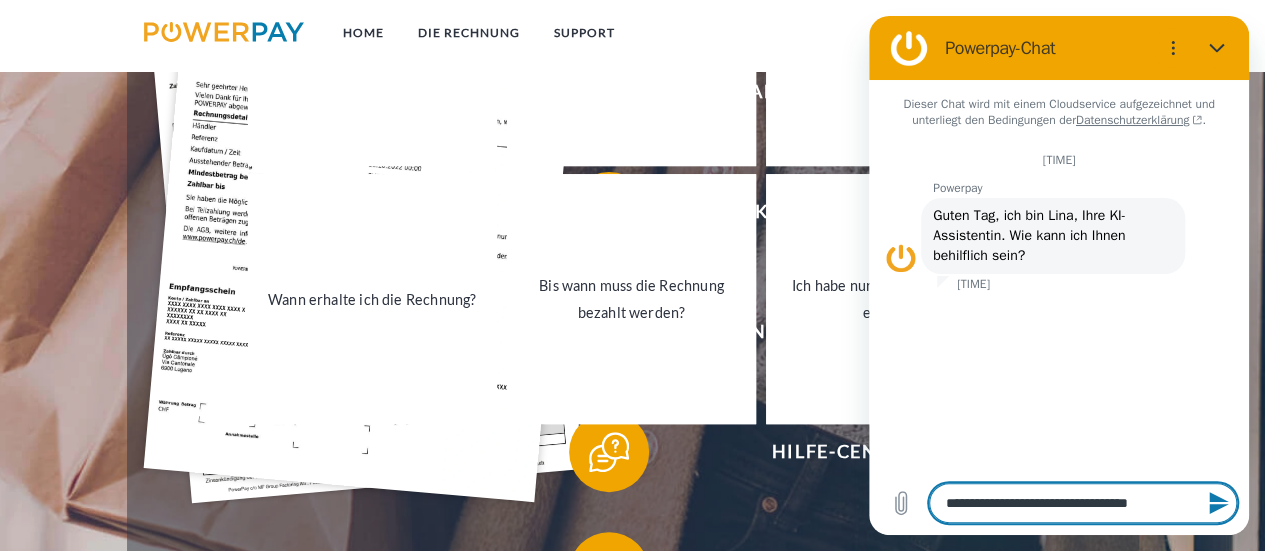 type on "**********" 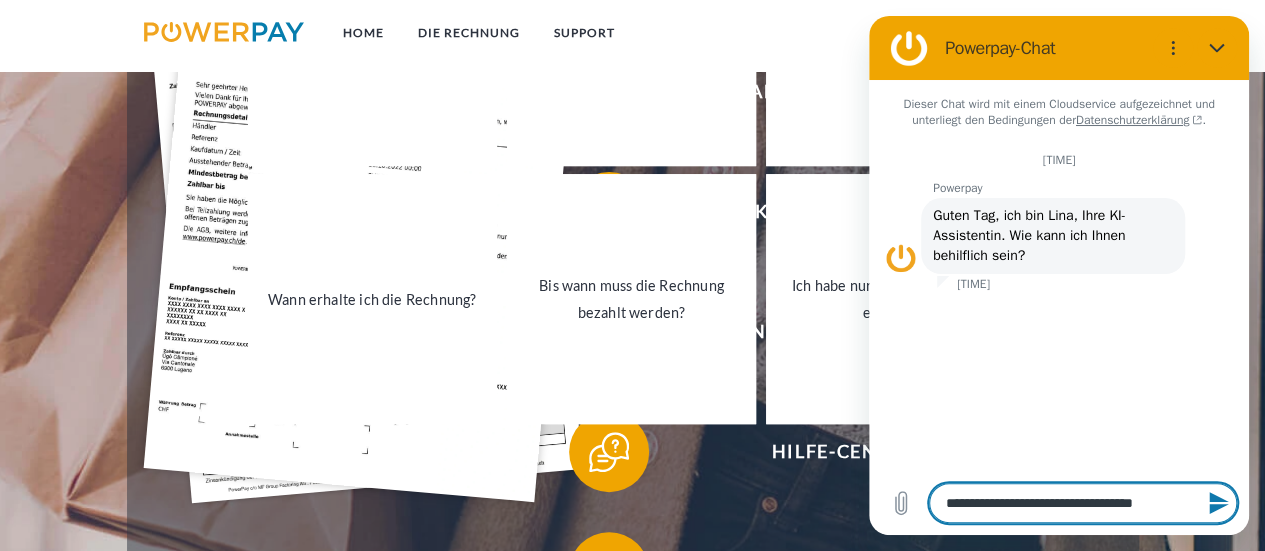type on "**********" 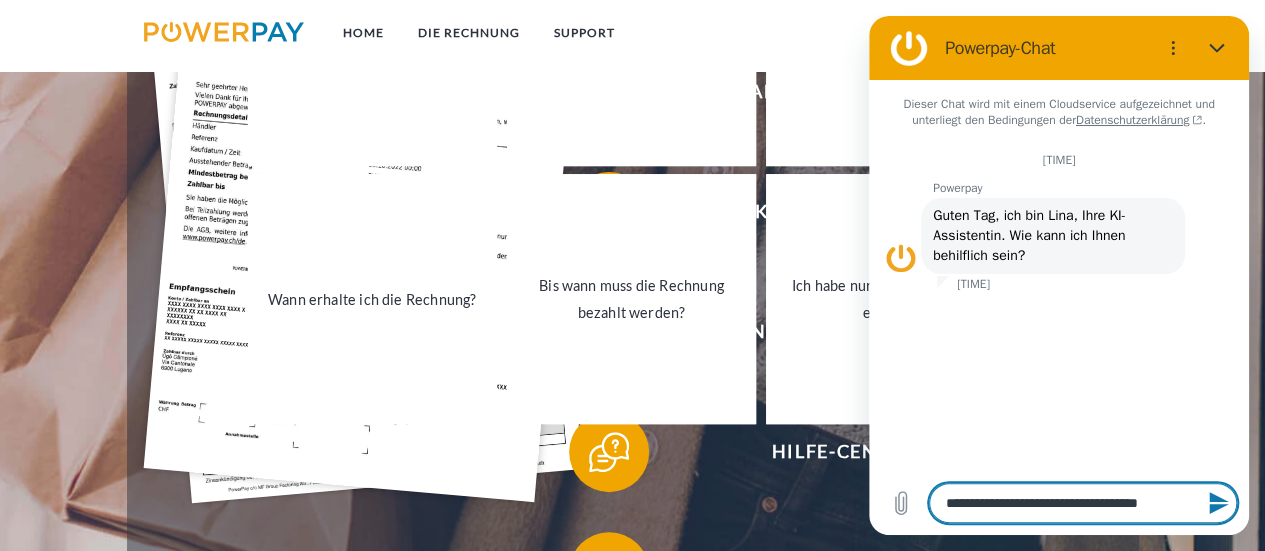 type on "**********" 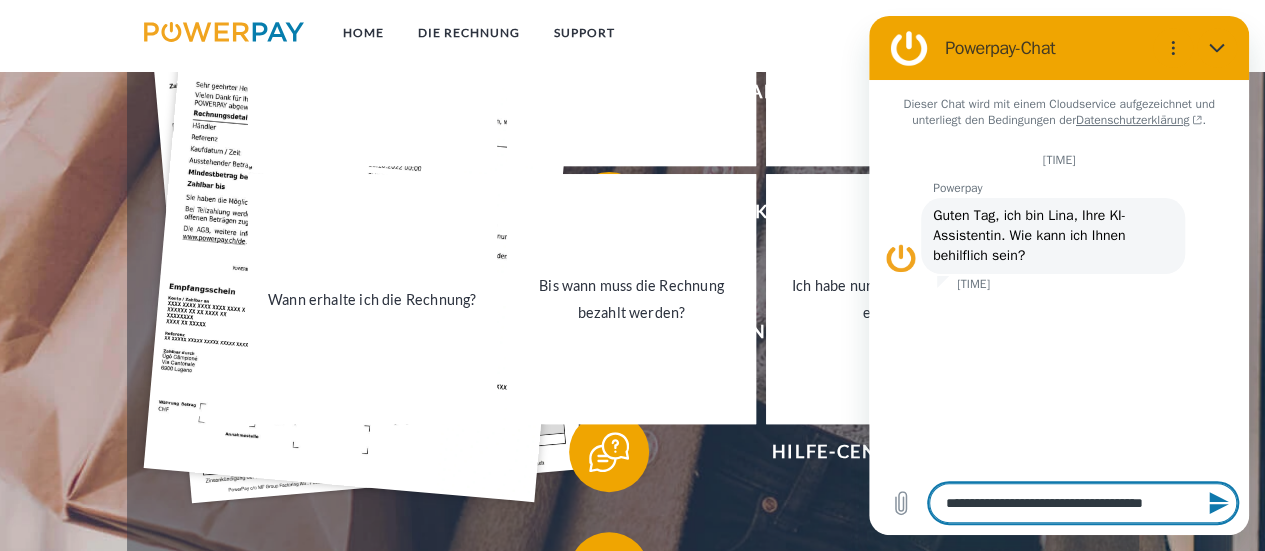 type on "**********" 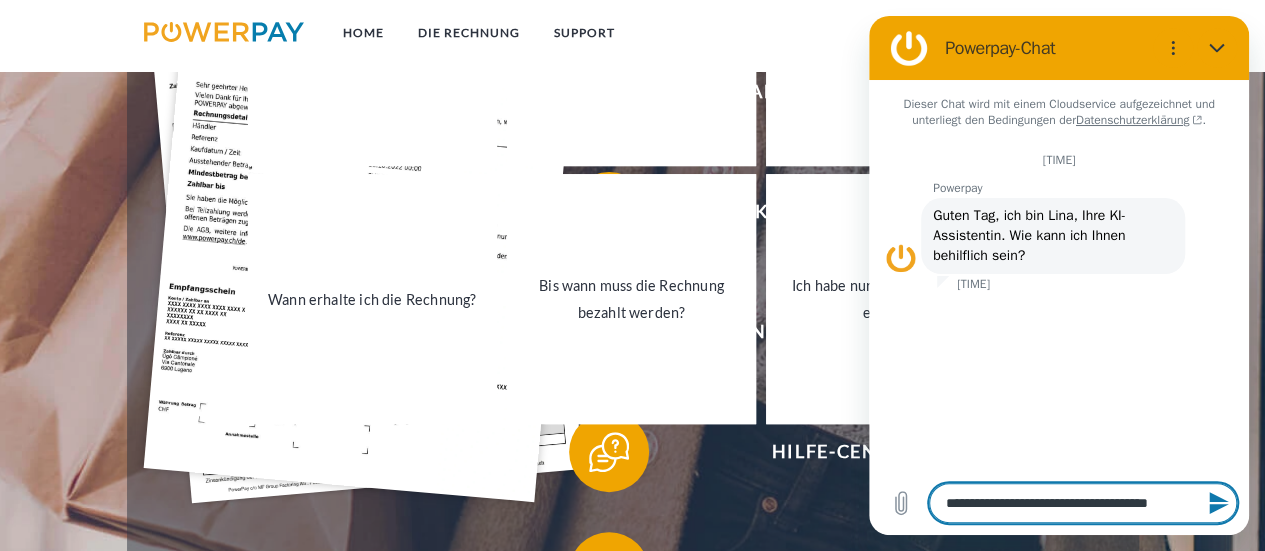 type on "**********" 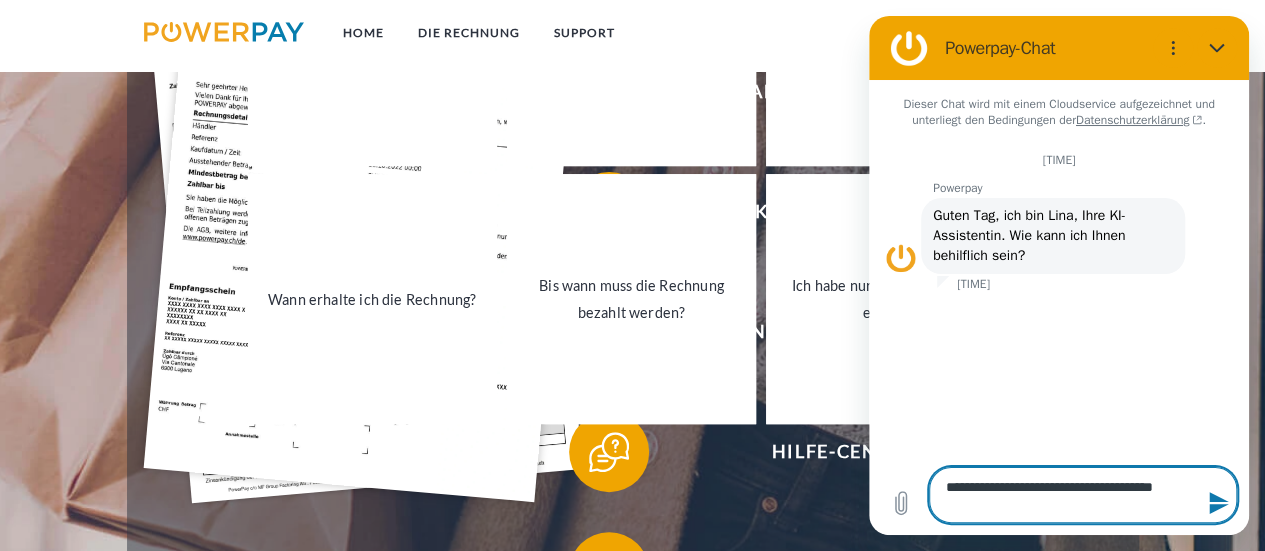 type on "**********" 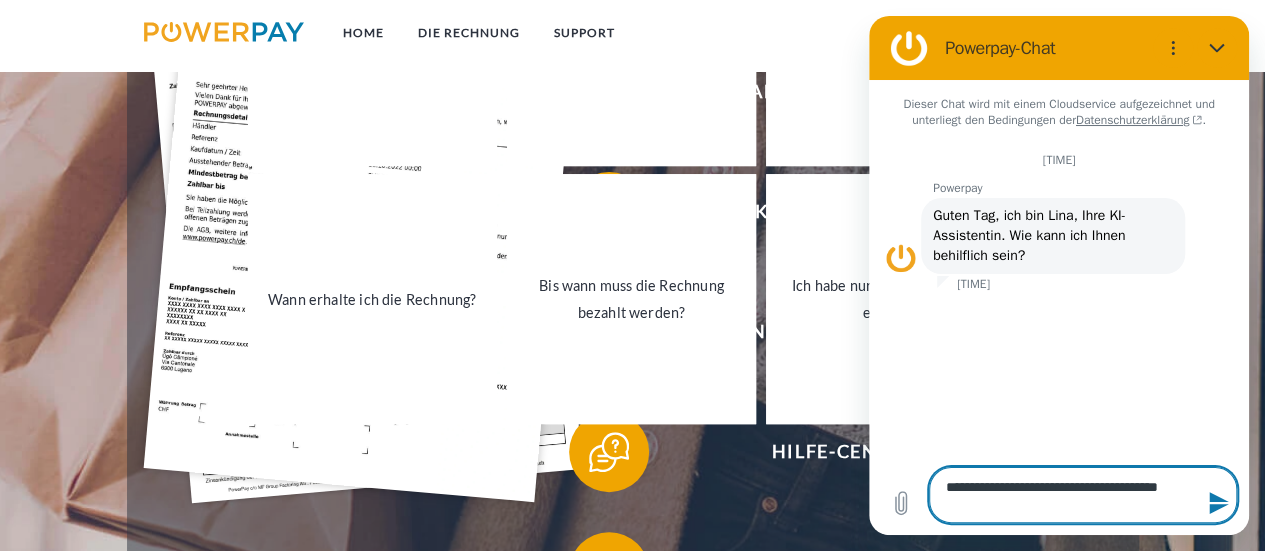 type on "**********" 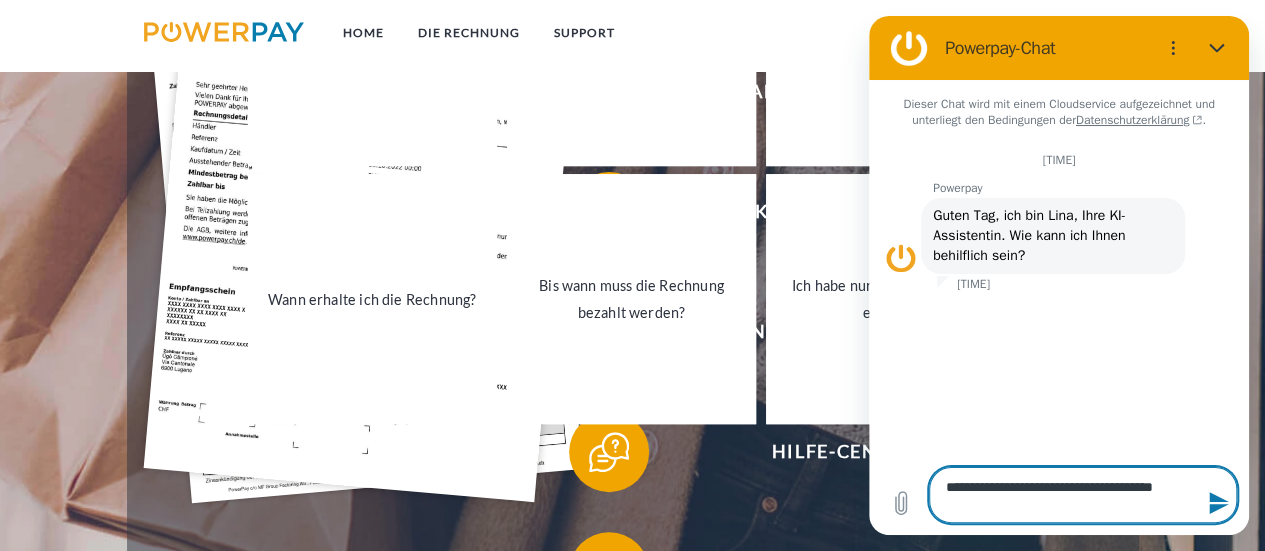 type on "**********" 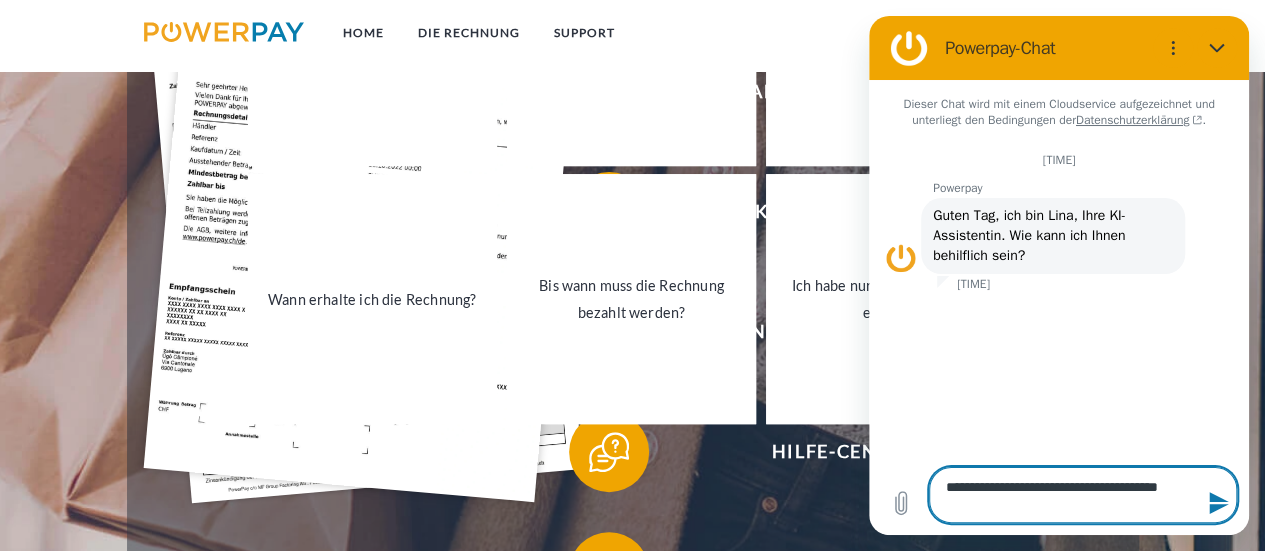 type on "**********" 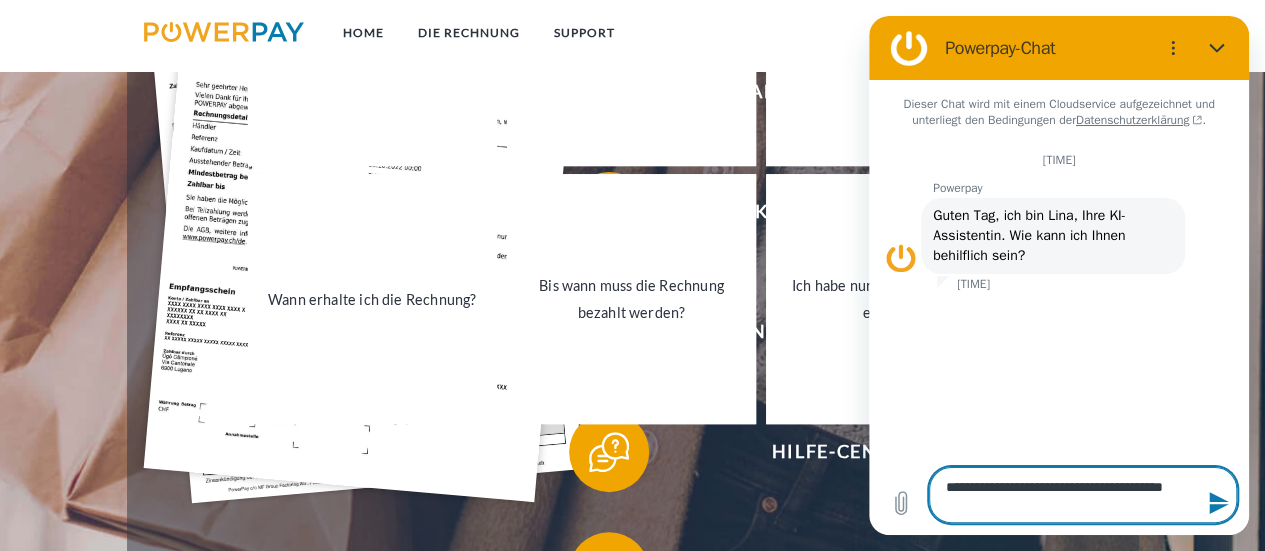 type on "**********" 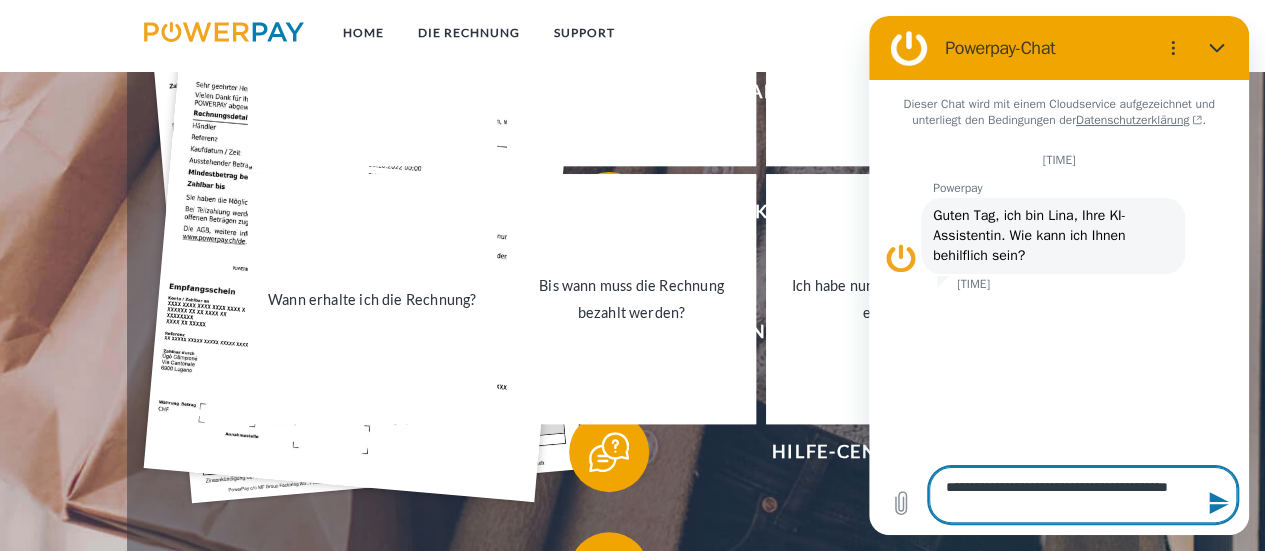 type on "**********" 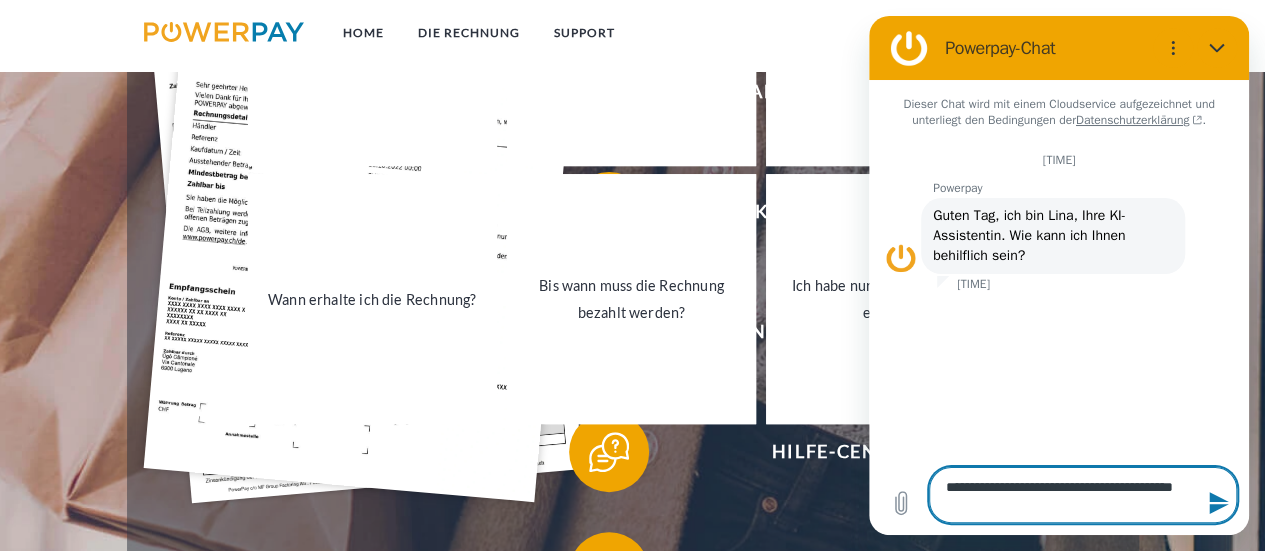 type on "**********" 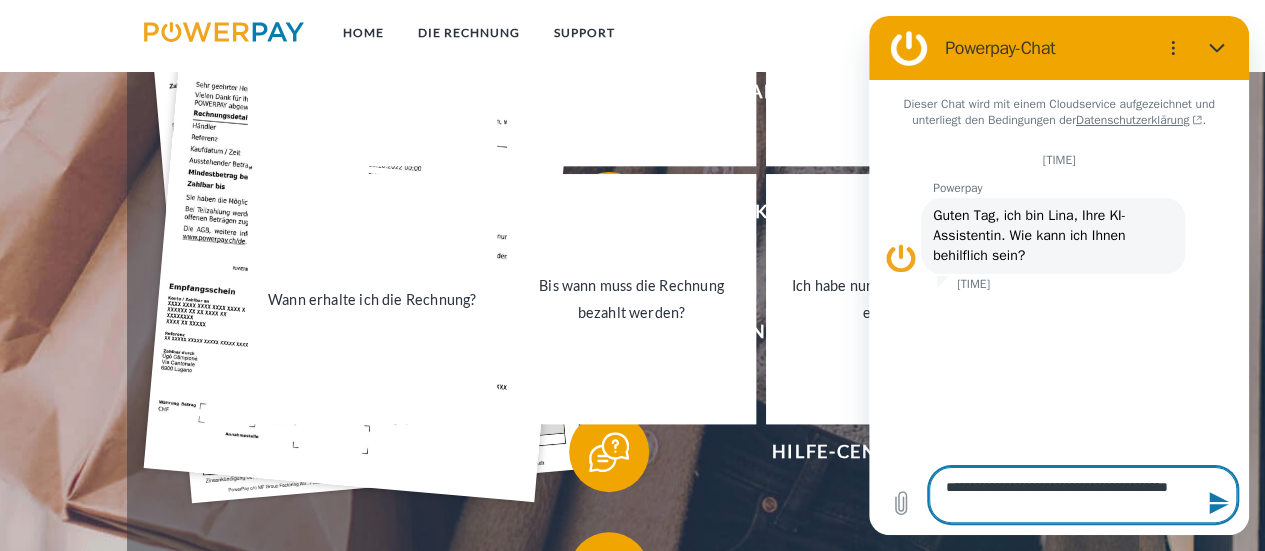 type on "**********" 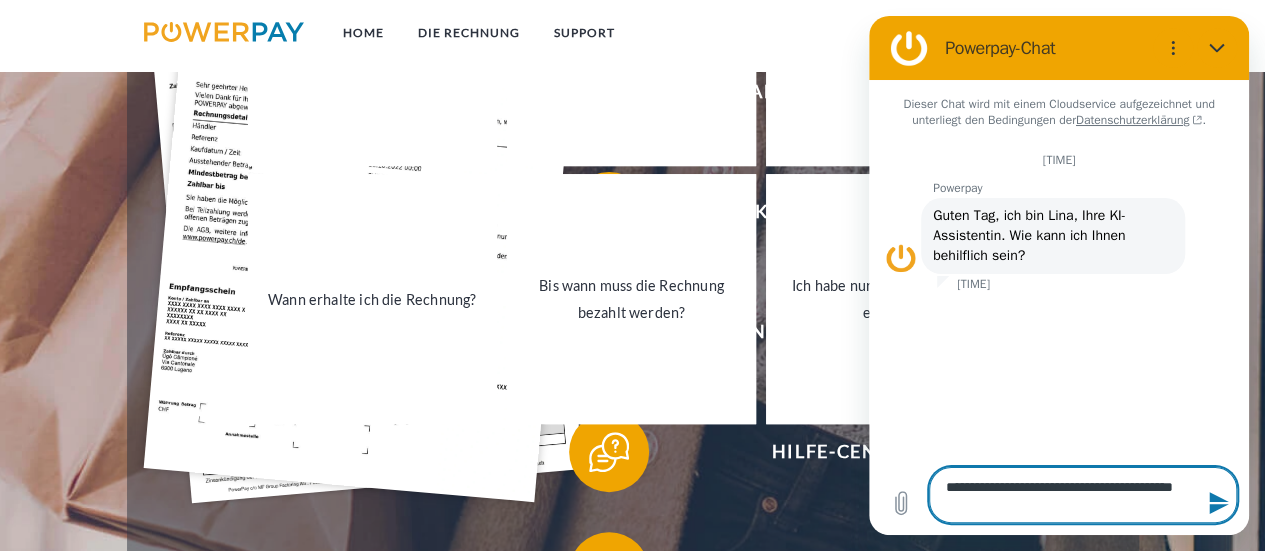 type on "**********" 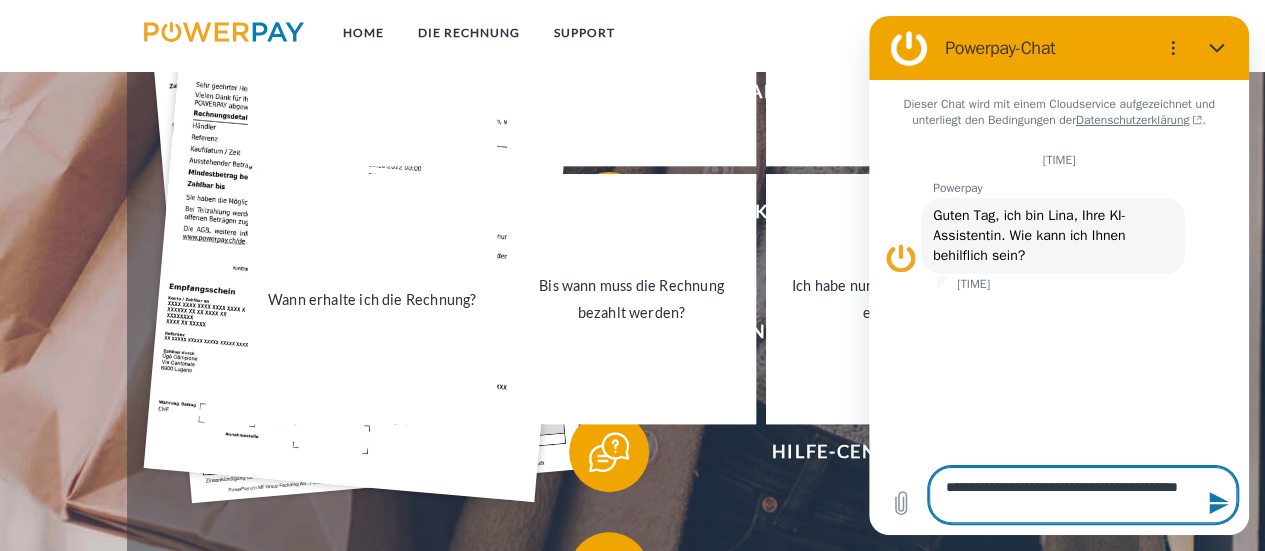 type on "**********" 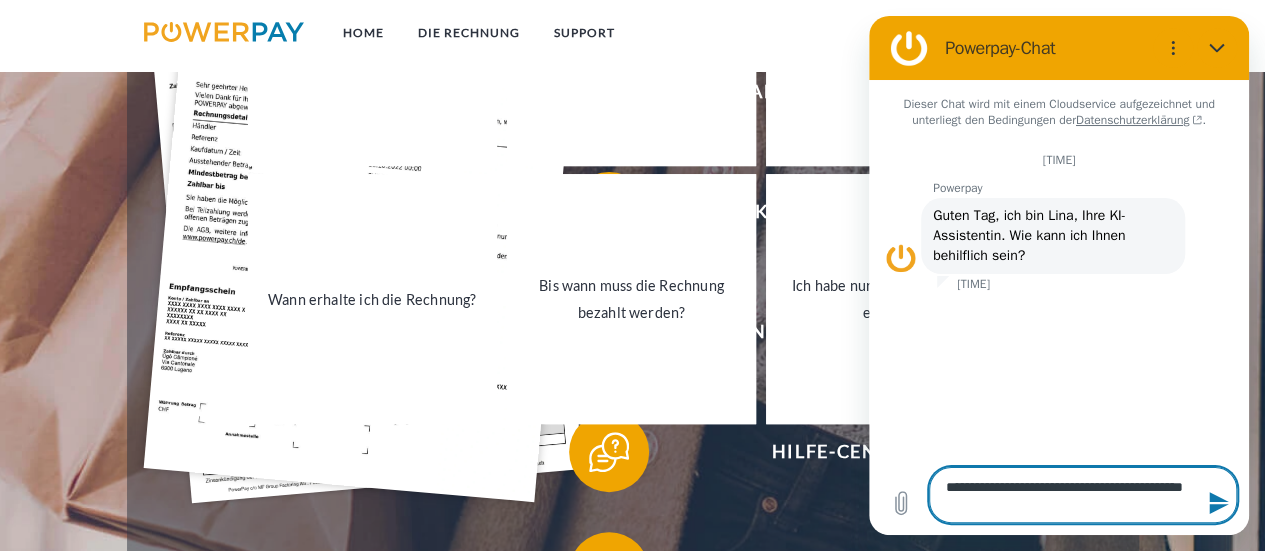 type on "**********" 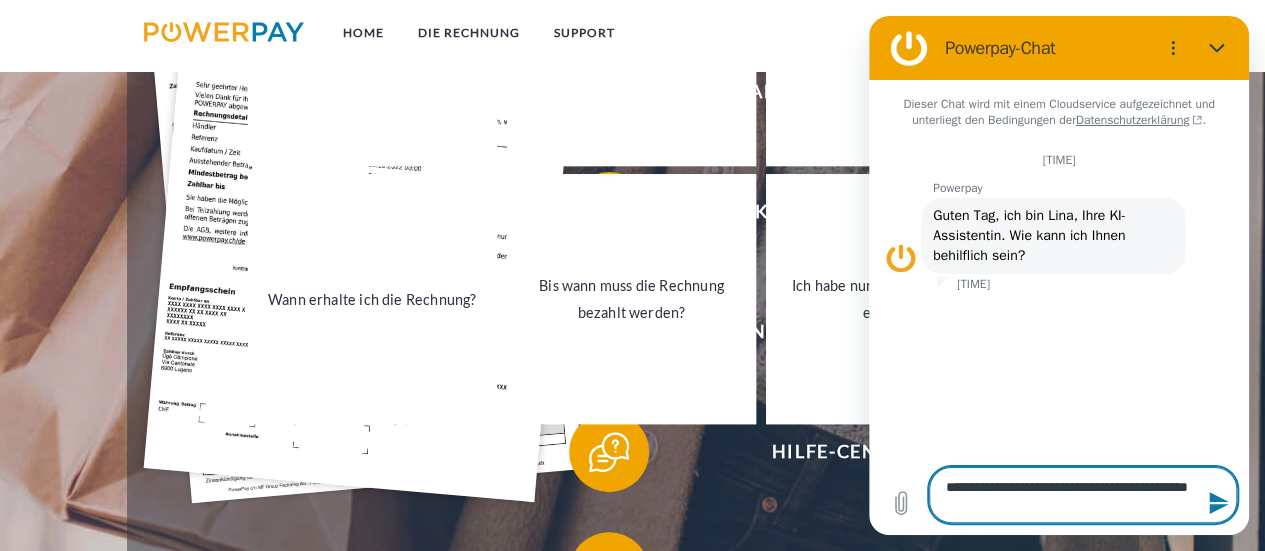 type on "**********" 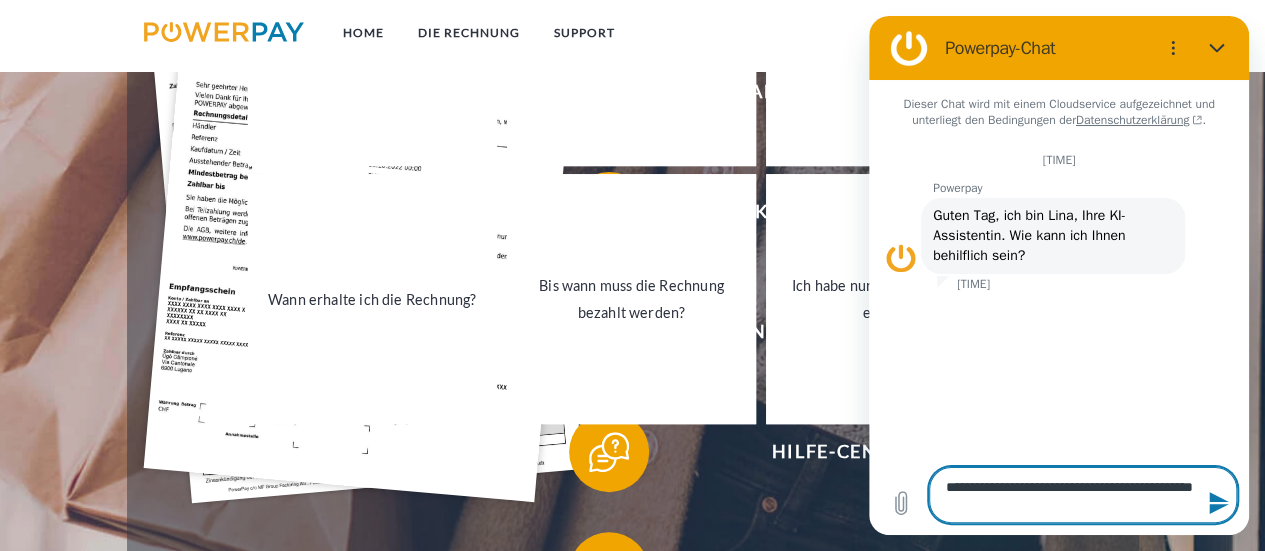 type on "**********" 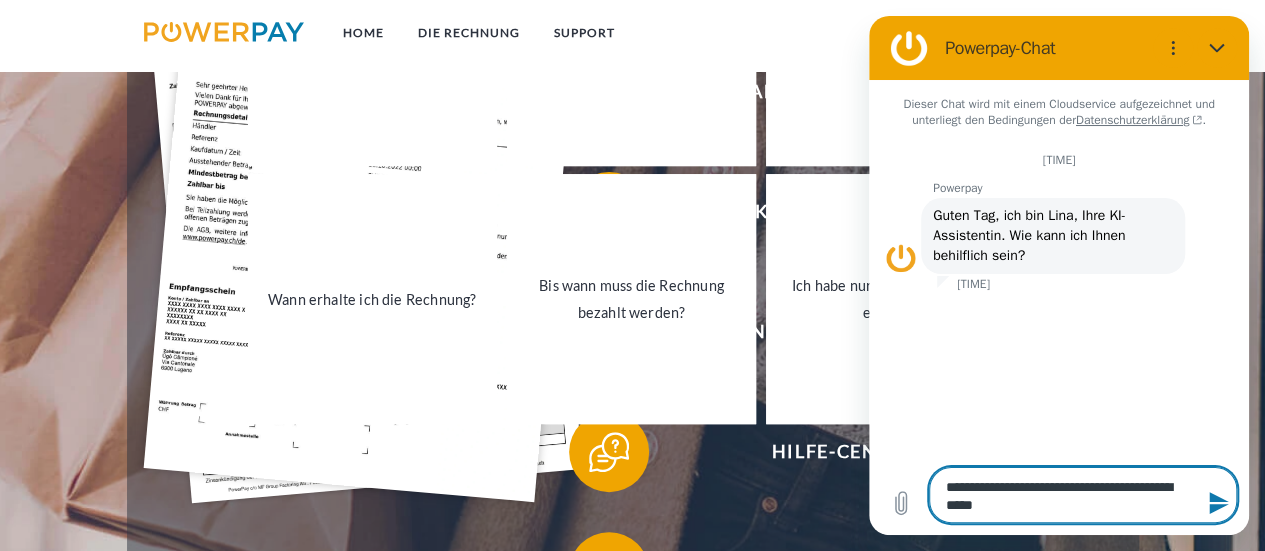 type on "**********" 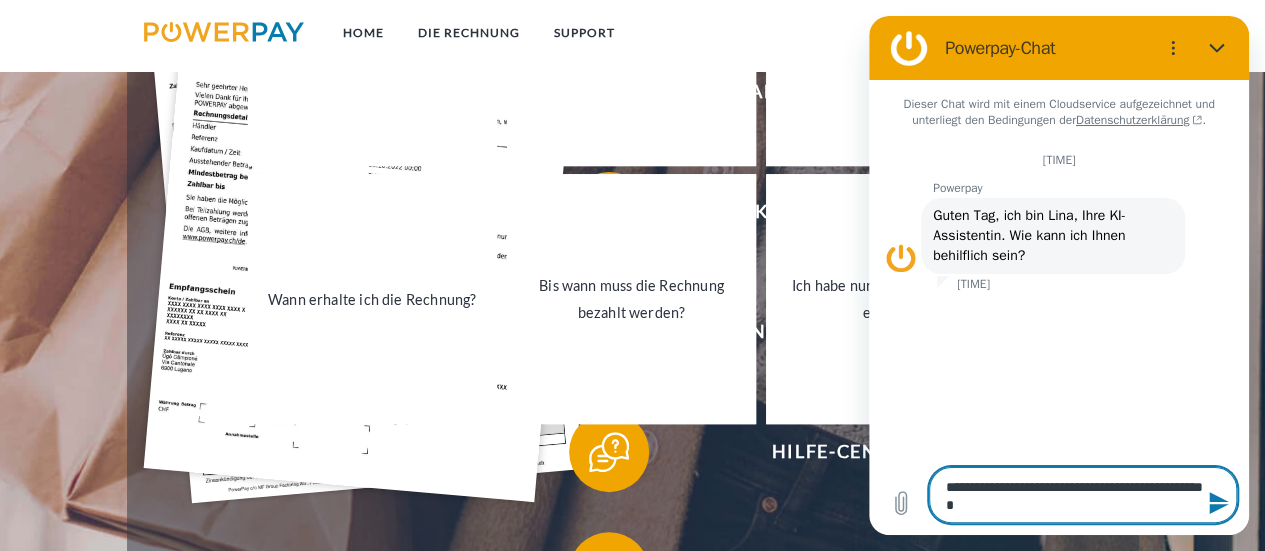 type on "**********" 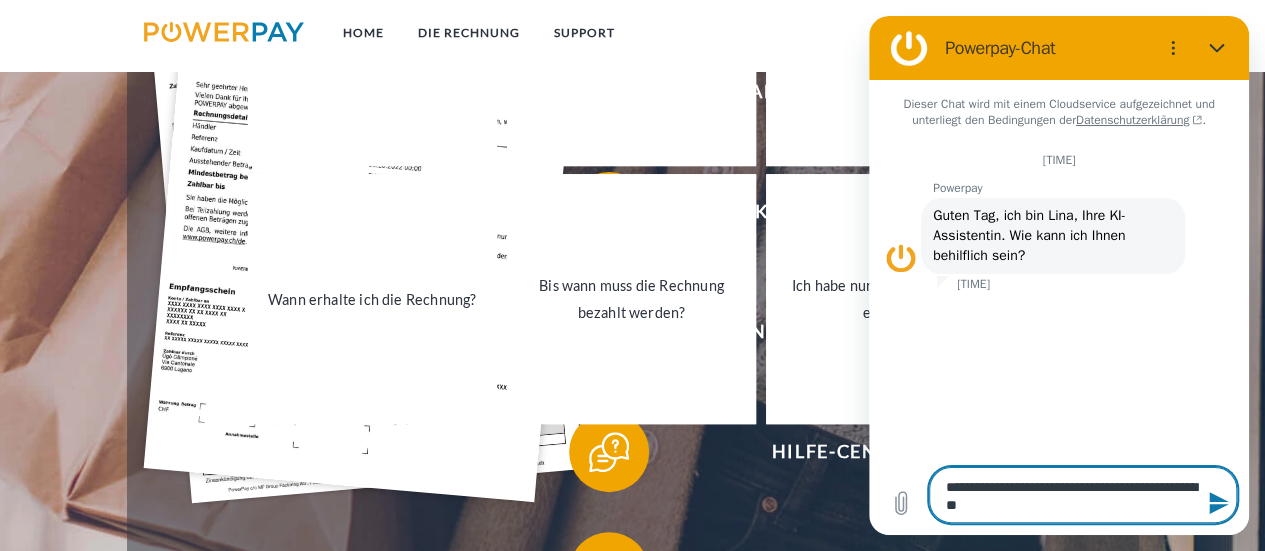 type on "**********" 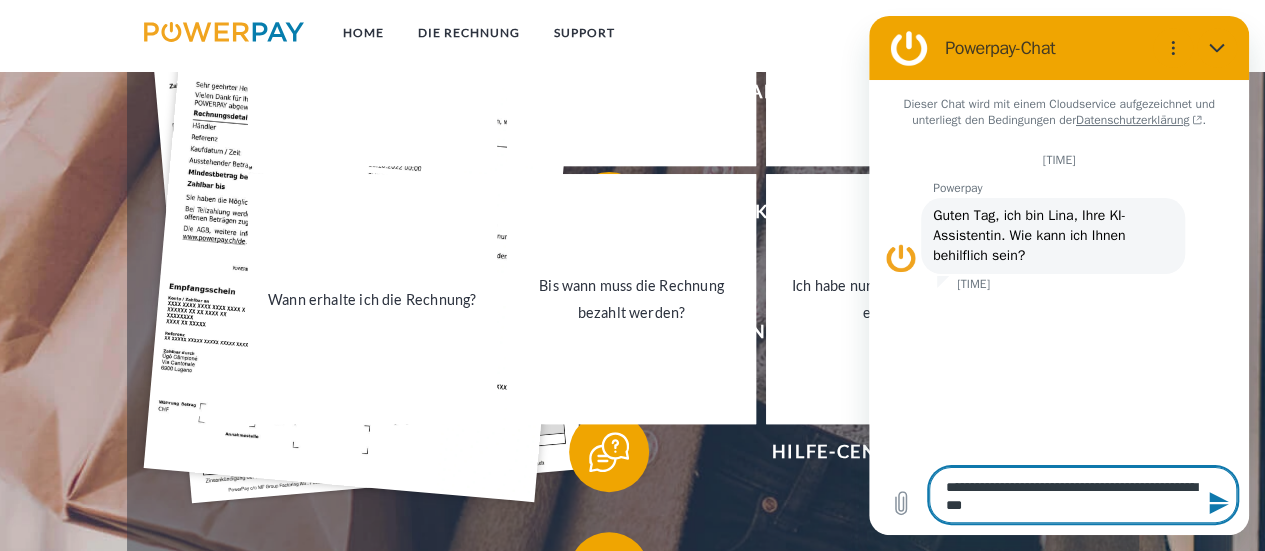 type on "**********" 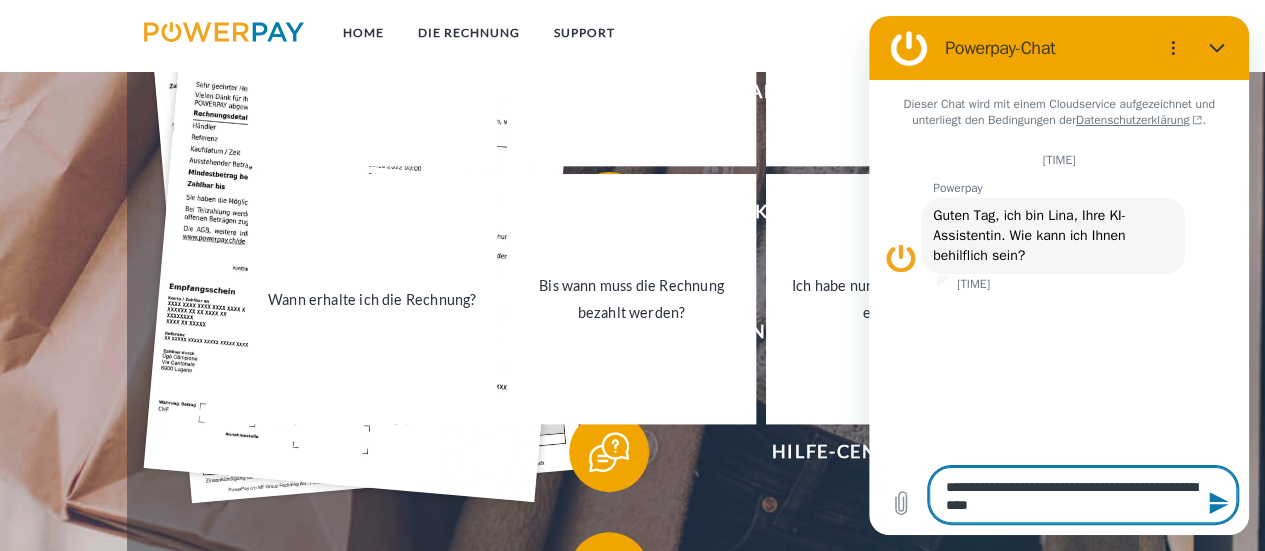 type on "**********" 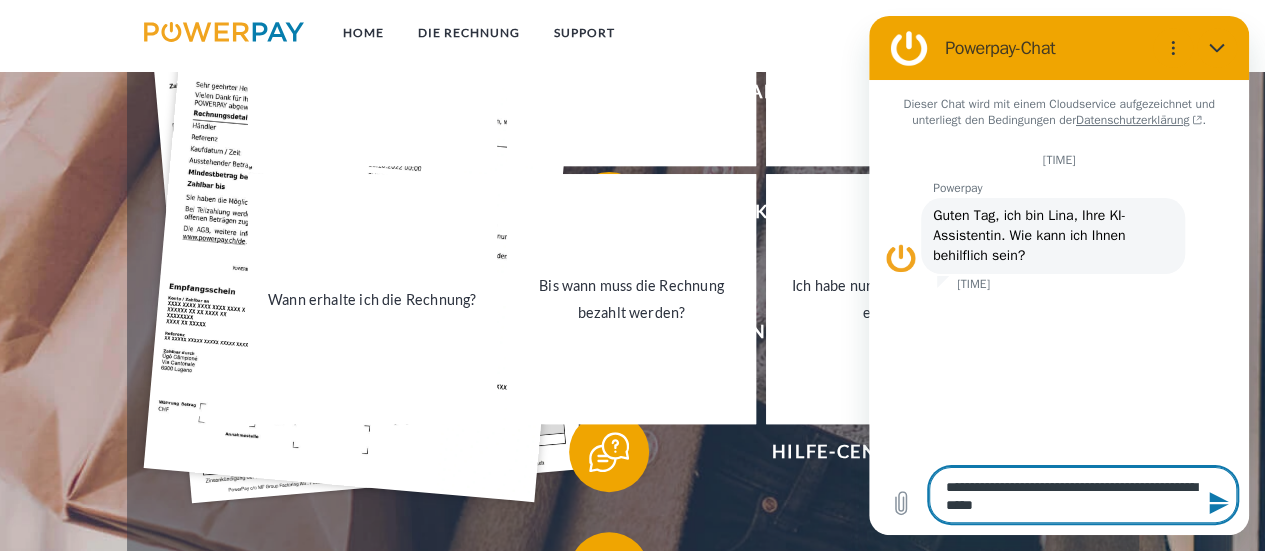 type on "*" 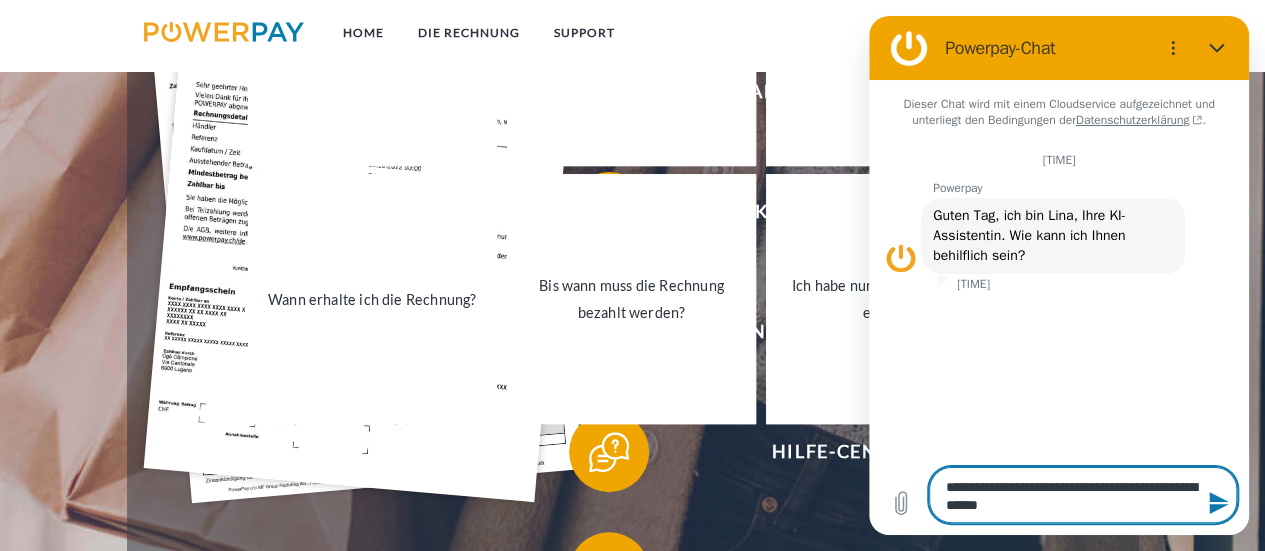 type on "**********" 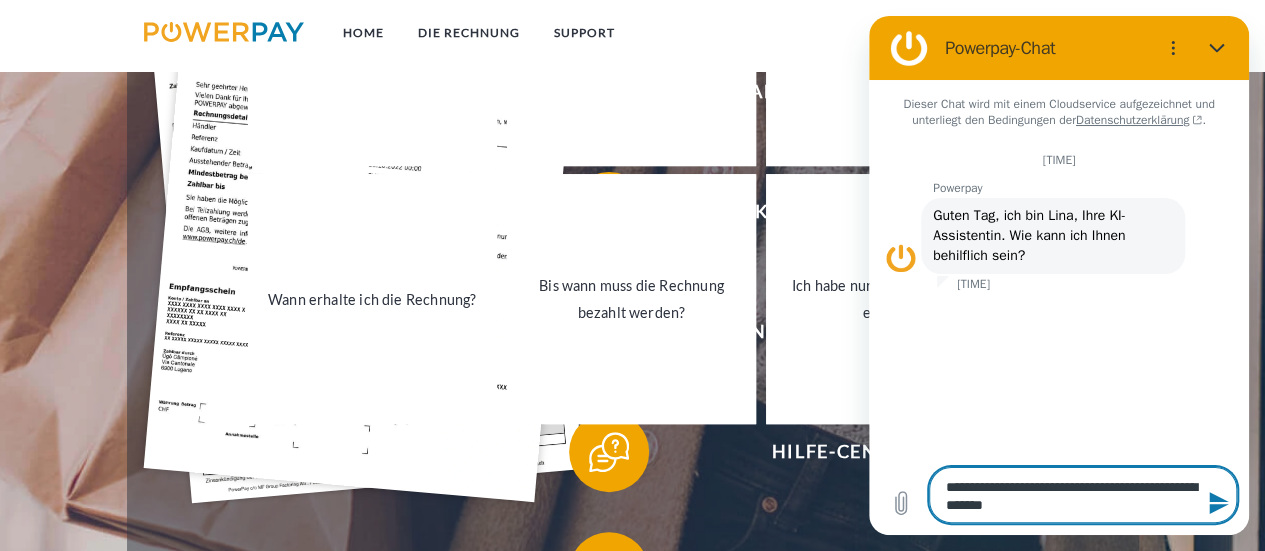type on "**********" 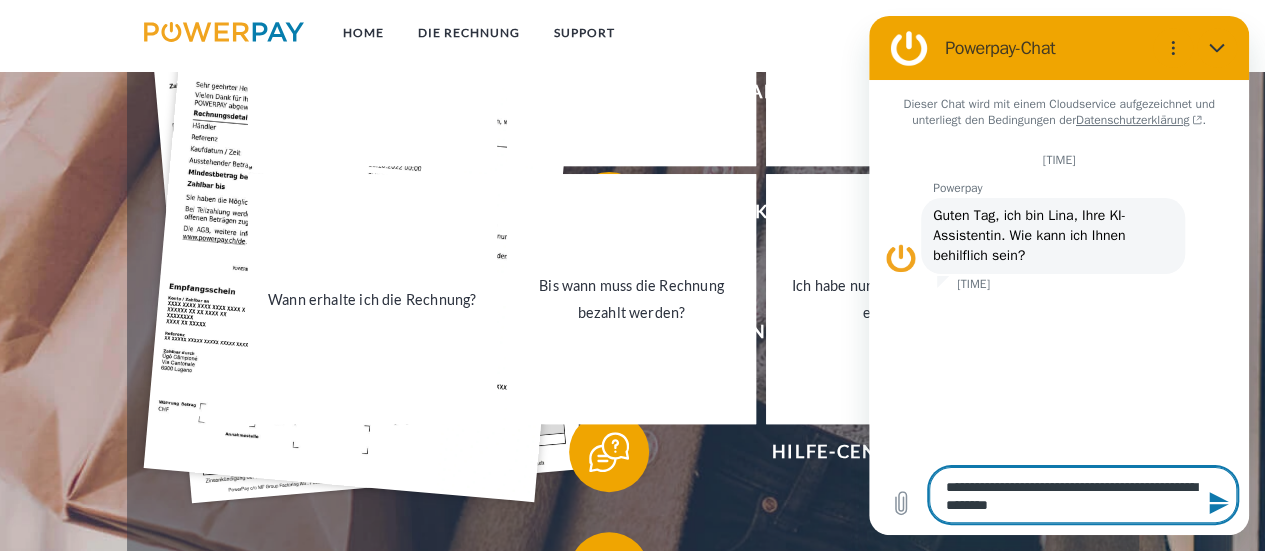 type on "**********" 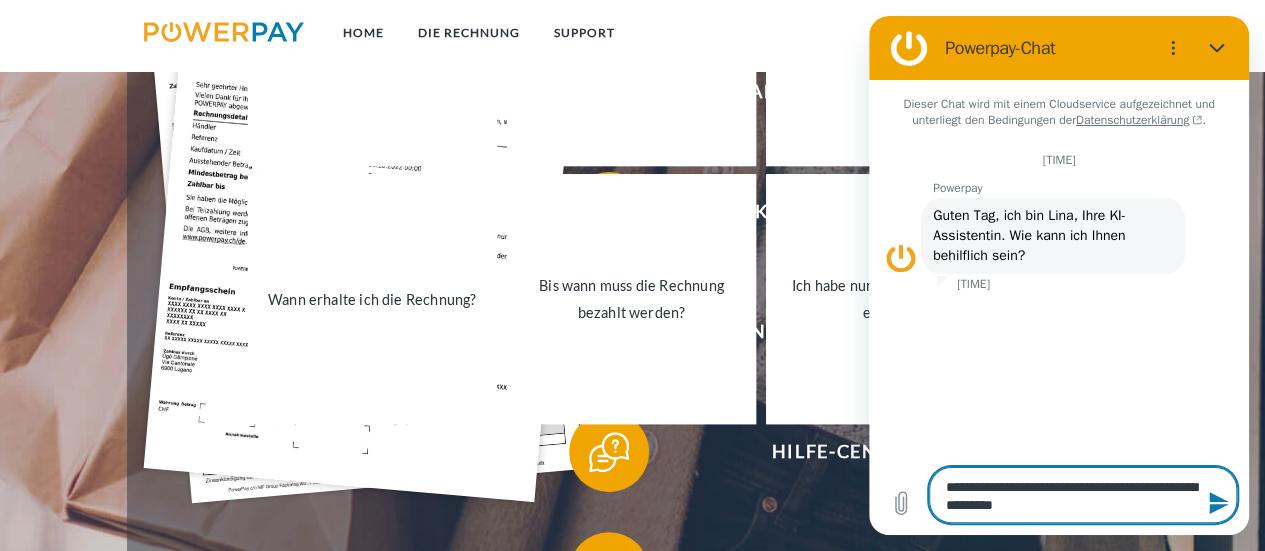 type on "**********" 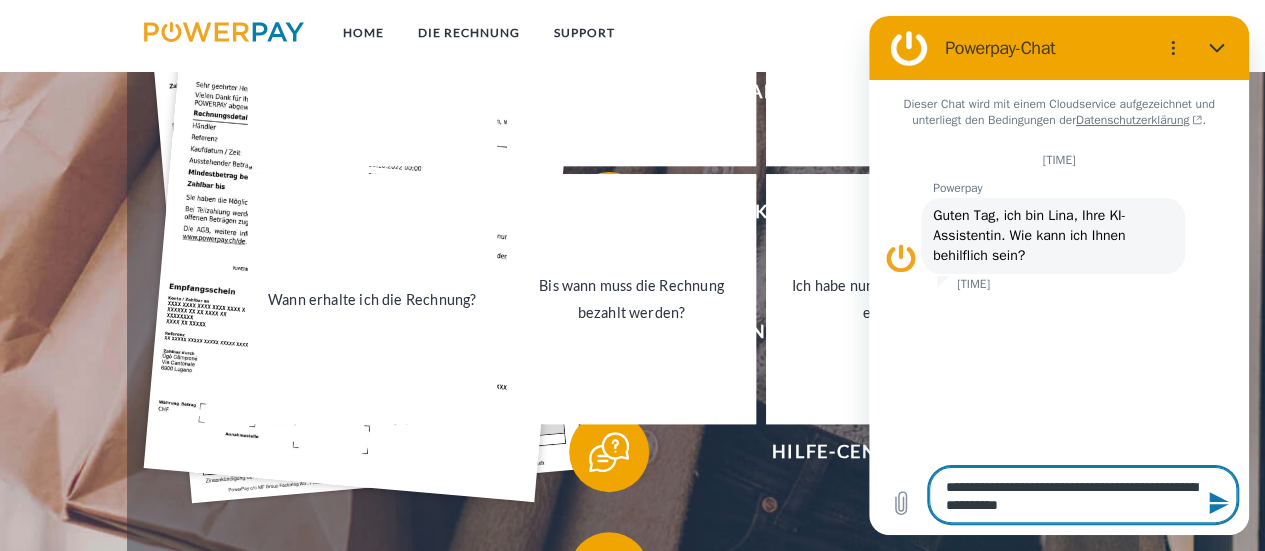 type on "**********" 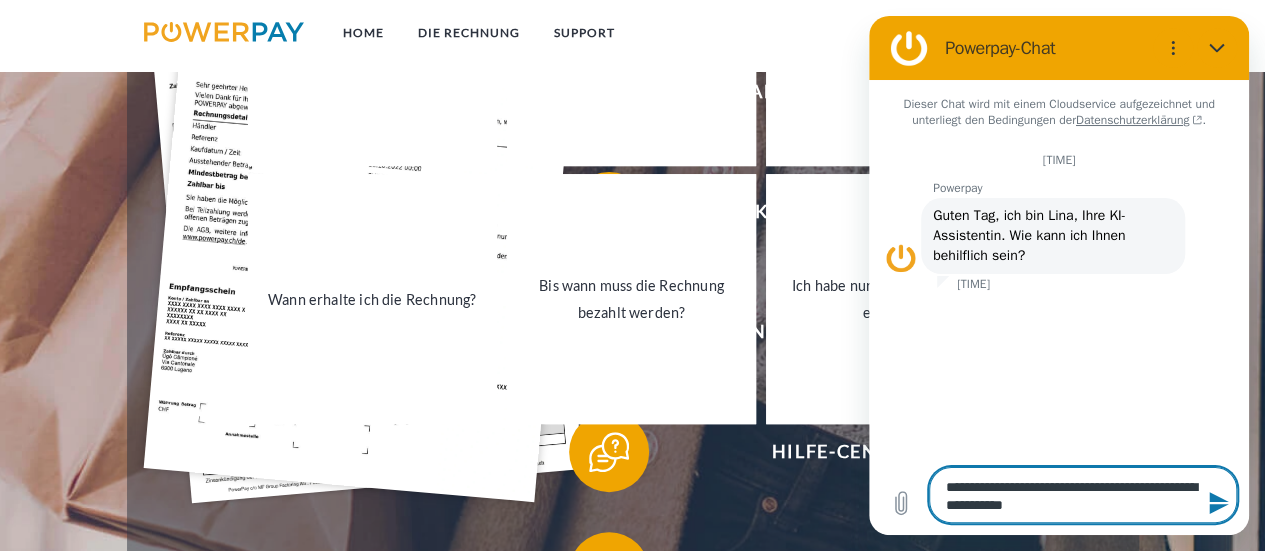 type on "**********" 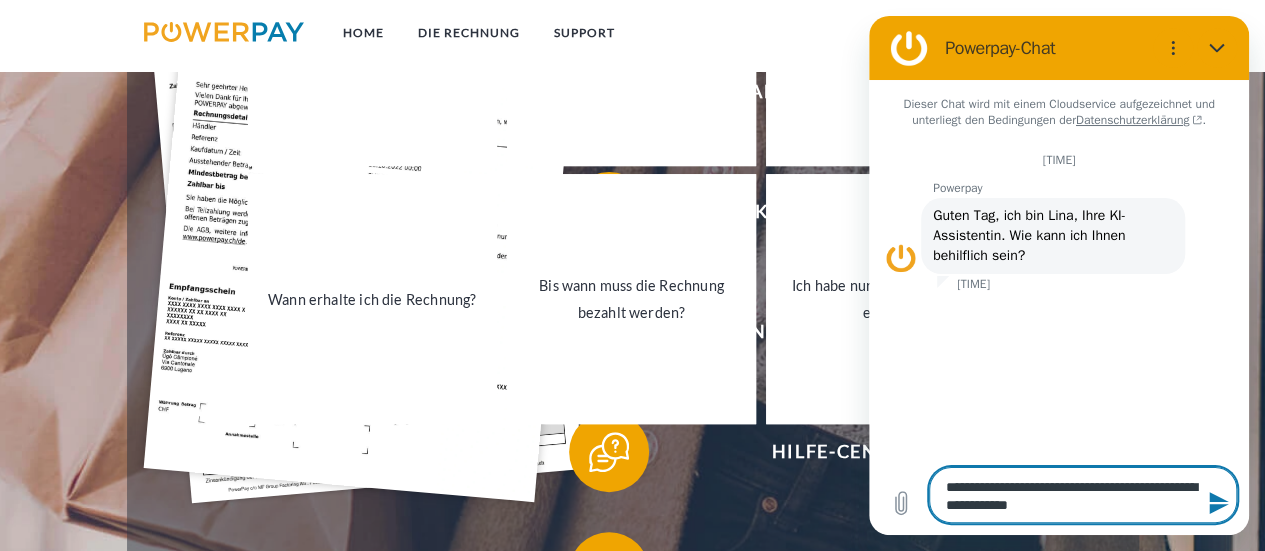 type on "*" 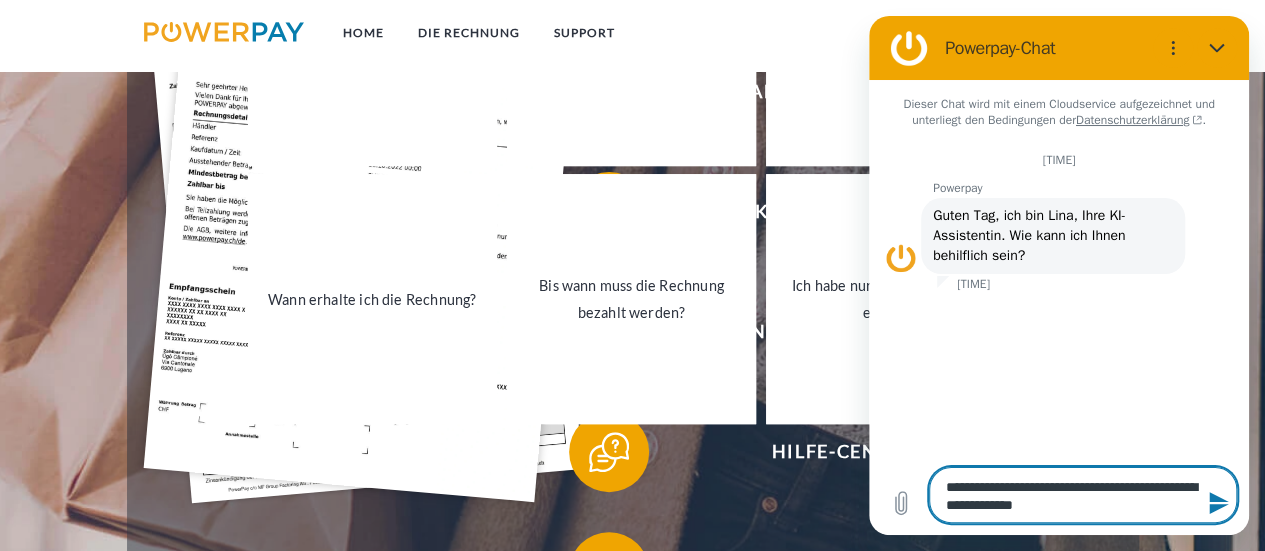 type on "**********" 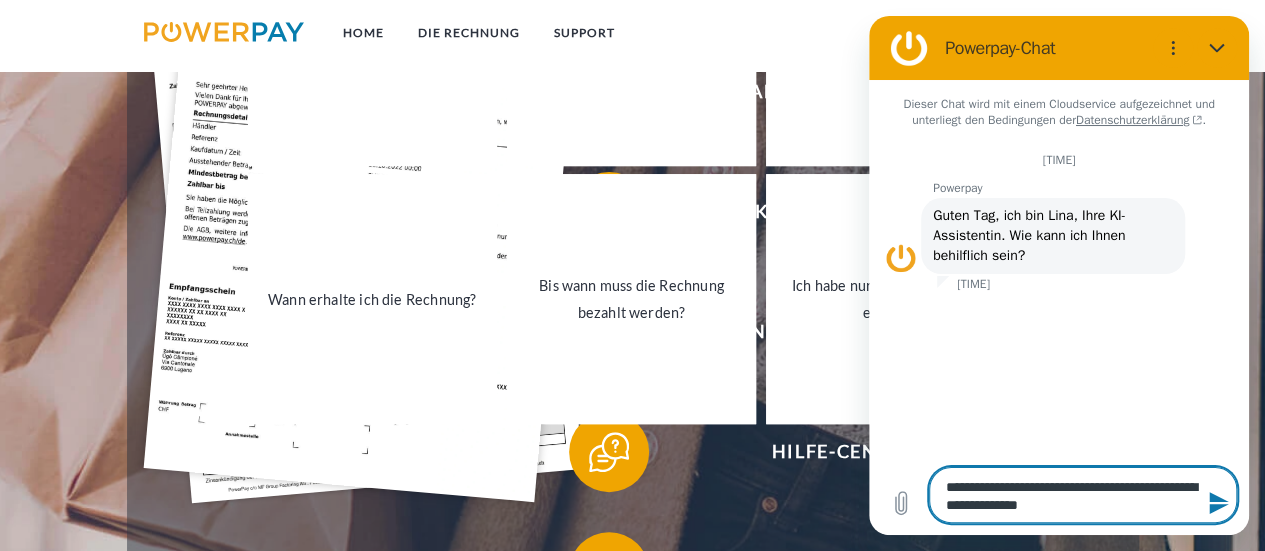 type on "**********" 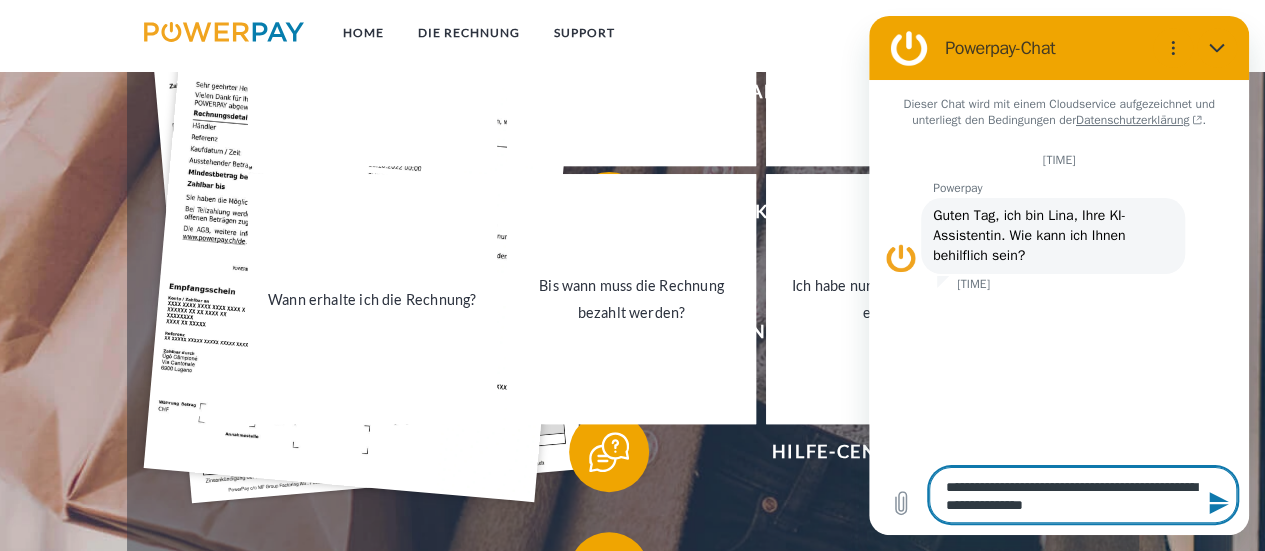 type on "**********" 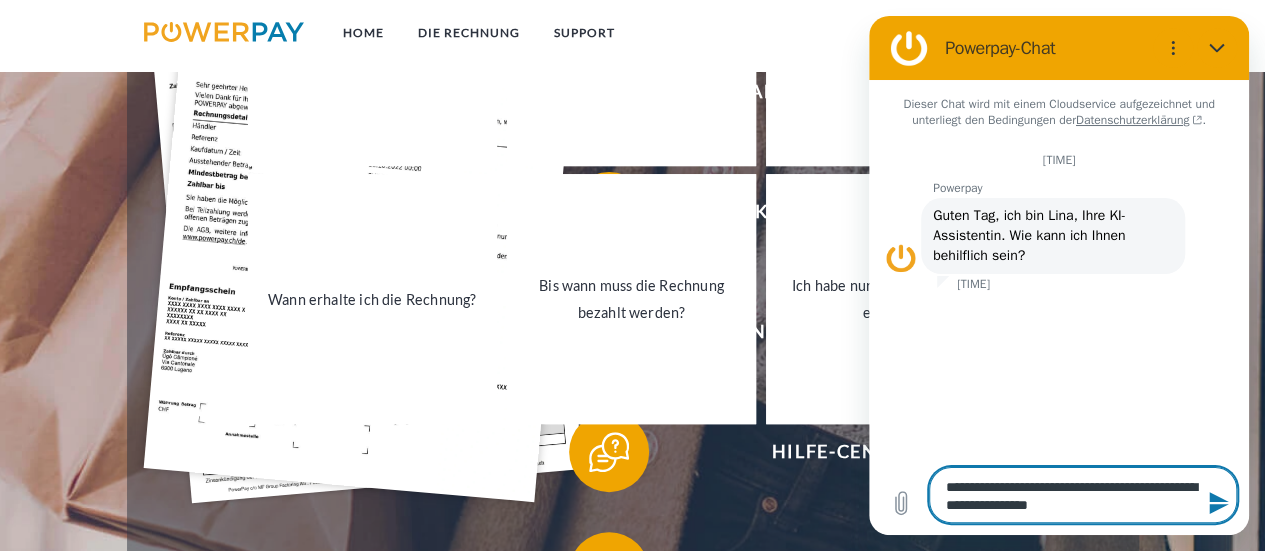 type on "**********" 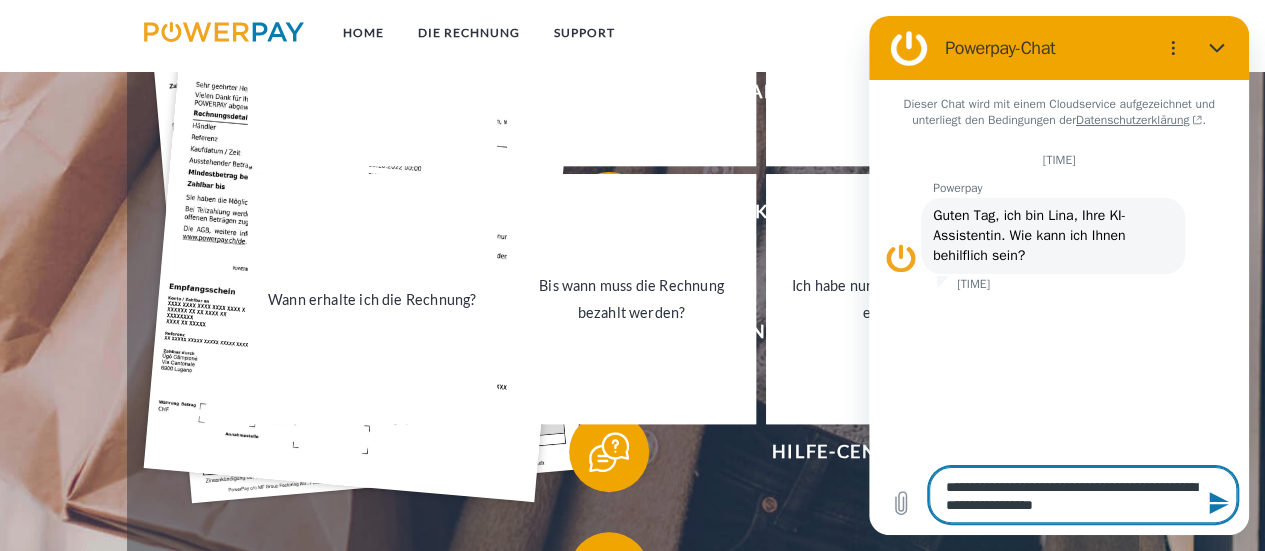 type on "**********" 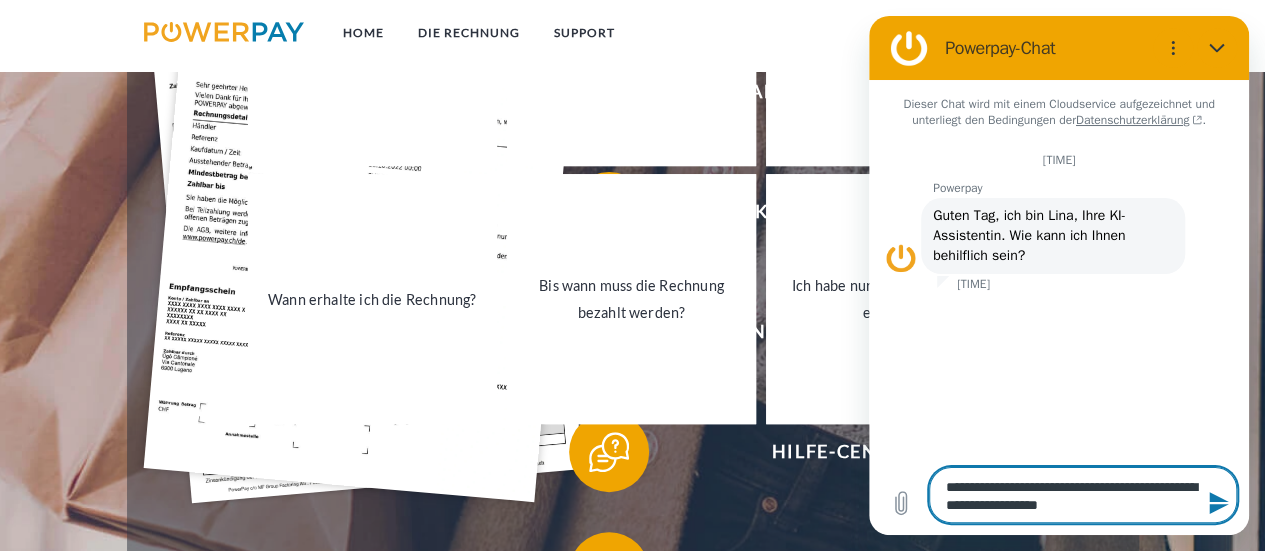 type on "**********" 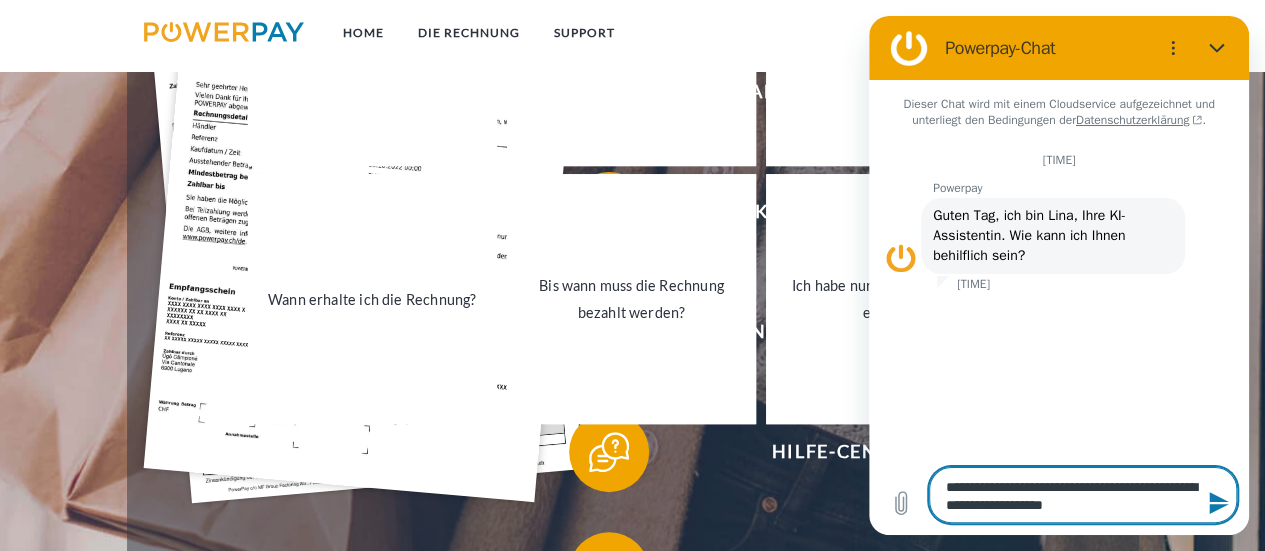 type on "**********" 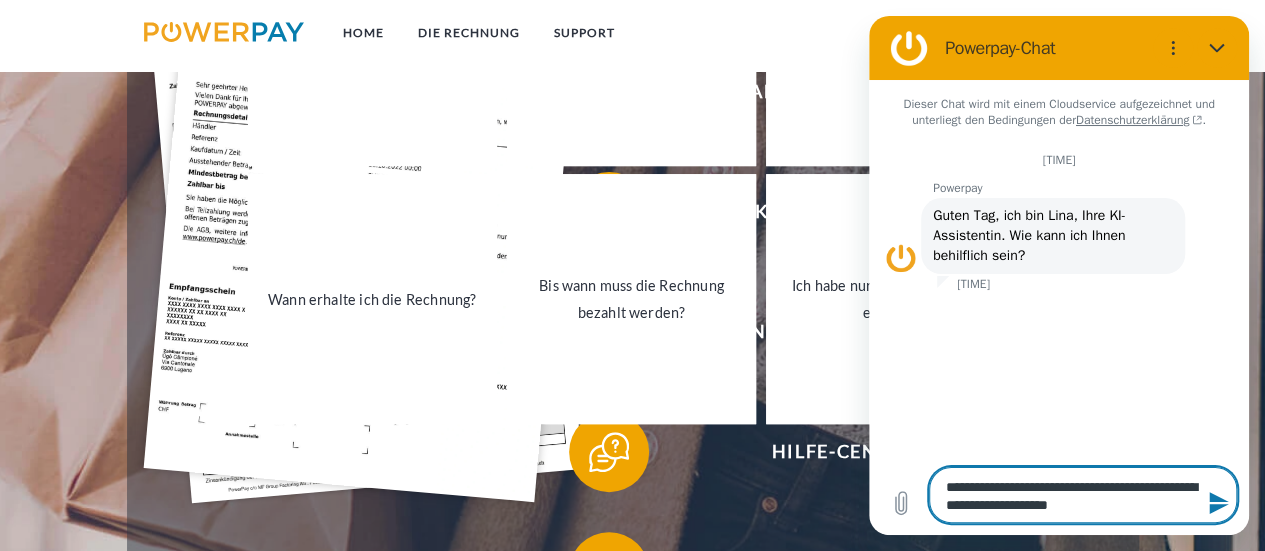 type on "**********" 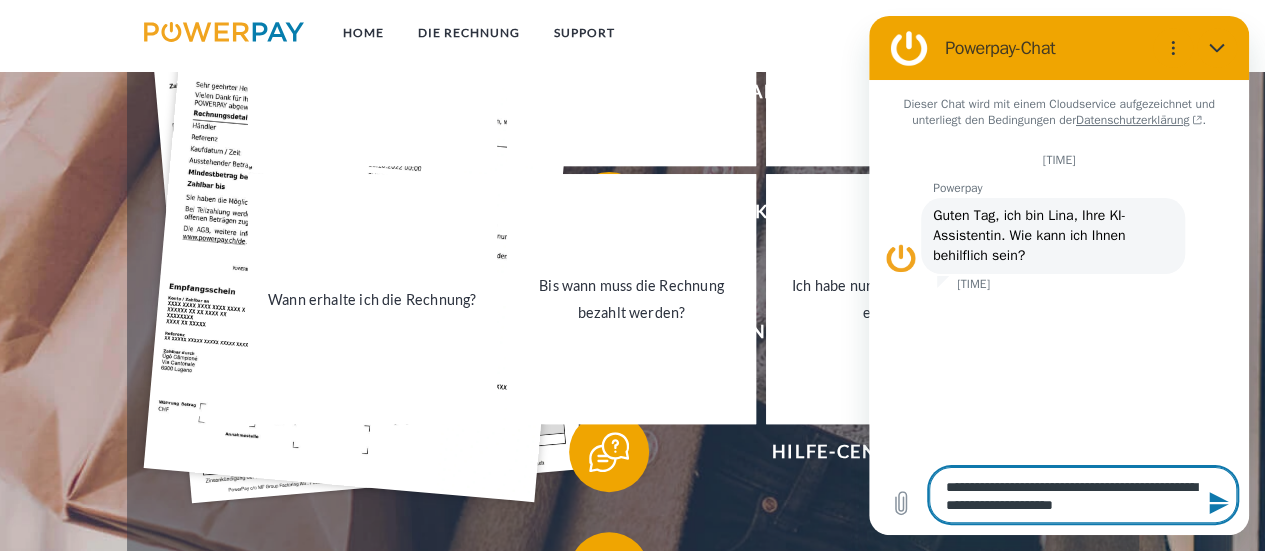 type on "**********" 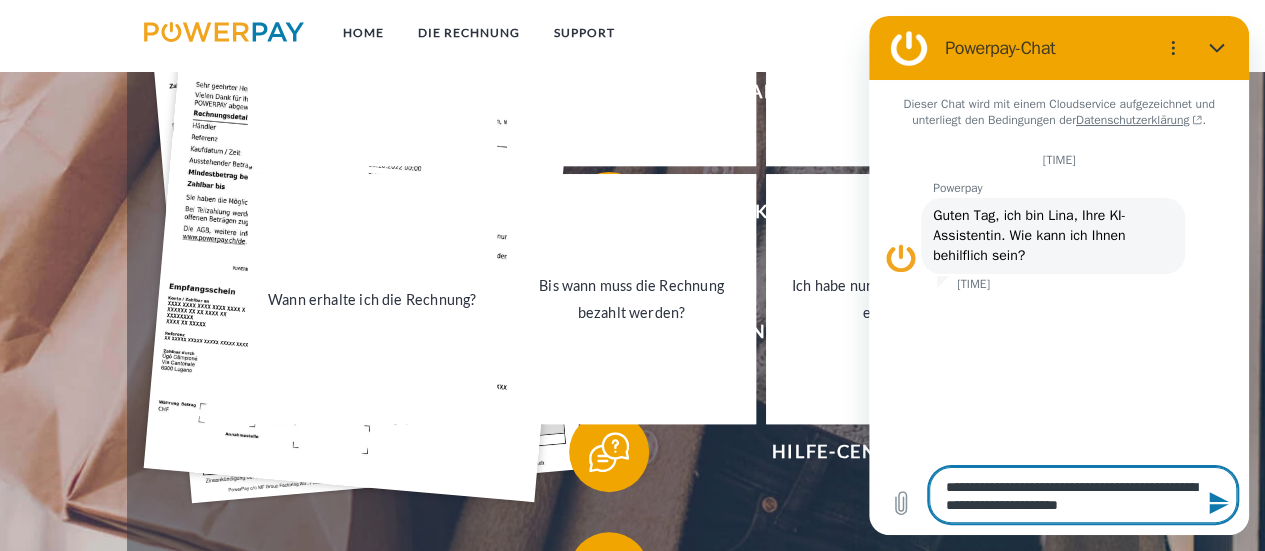 type on "**********" 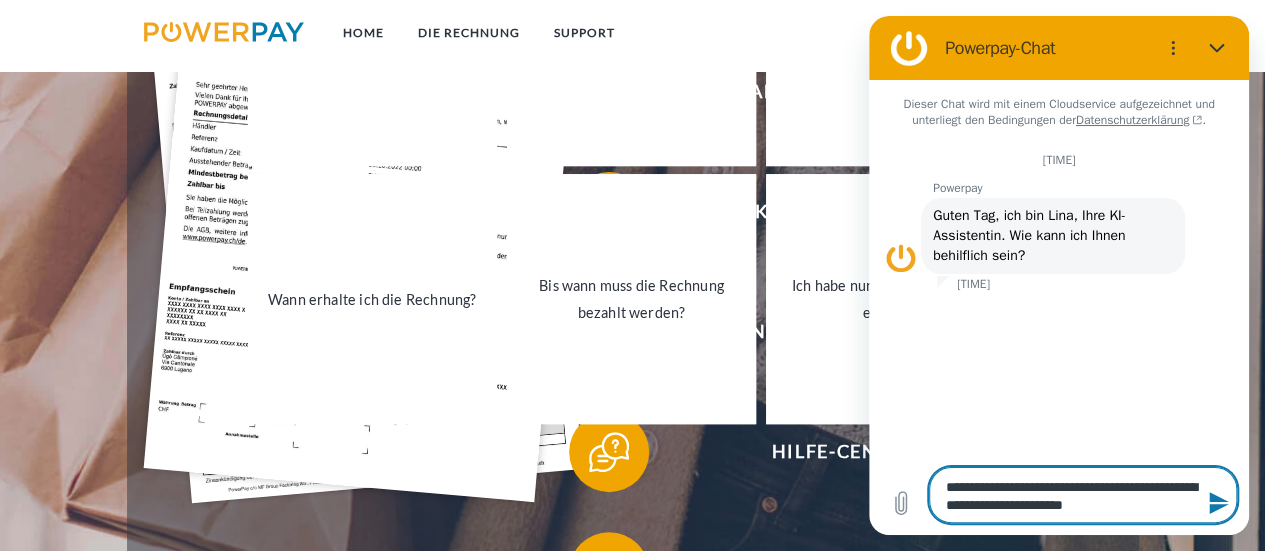 type on "**********" 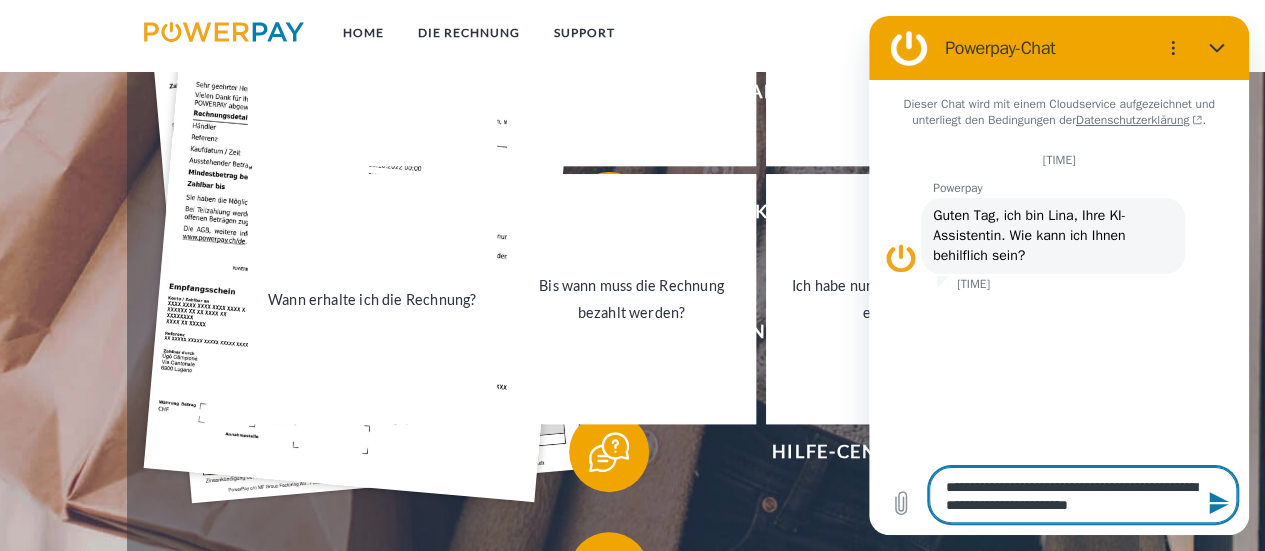 type on "**********" 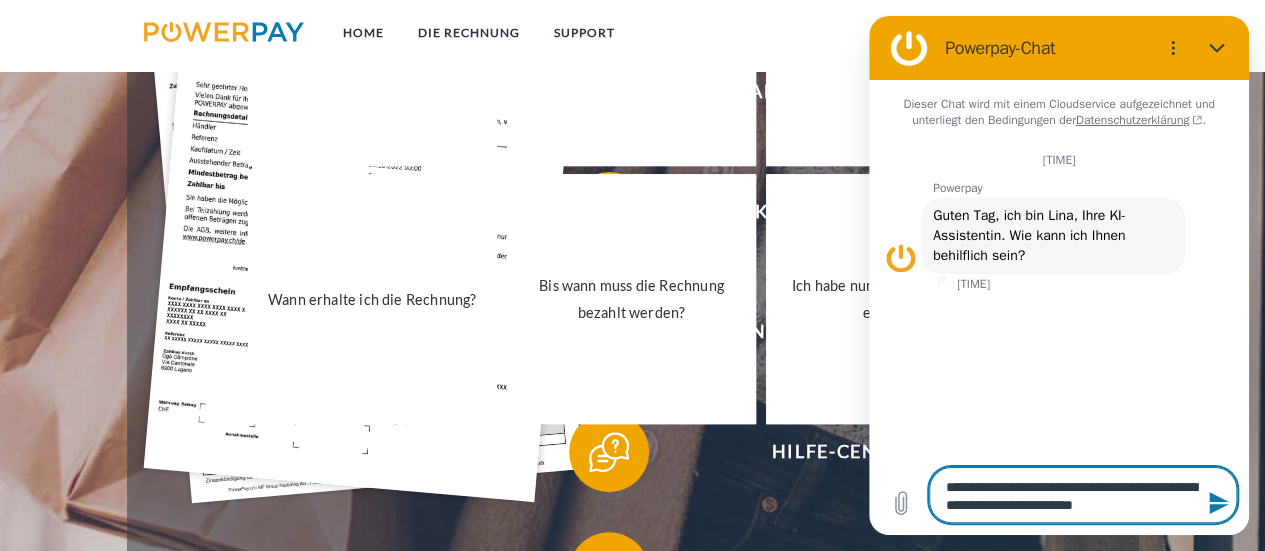 type on "**********" 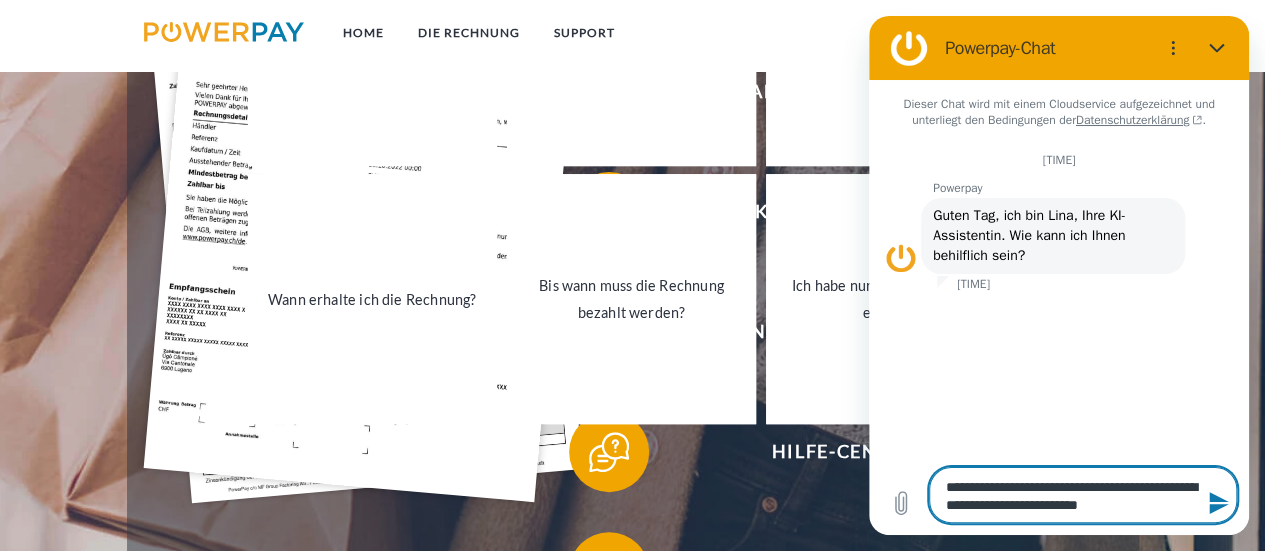 type on "**********" 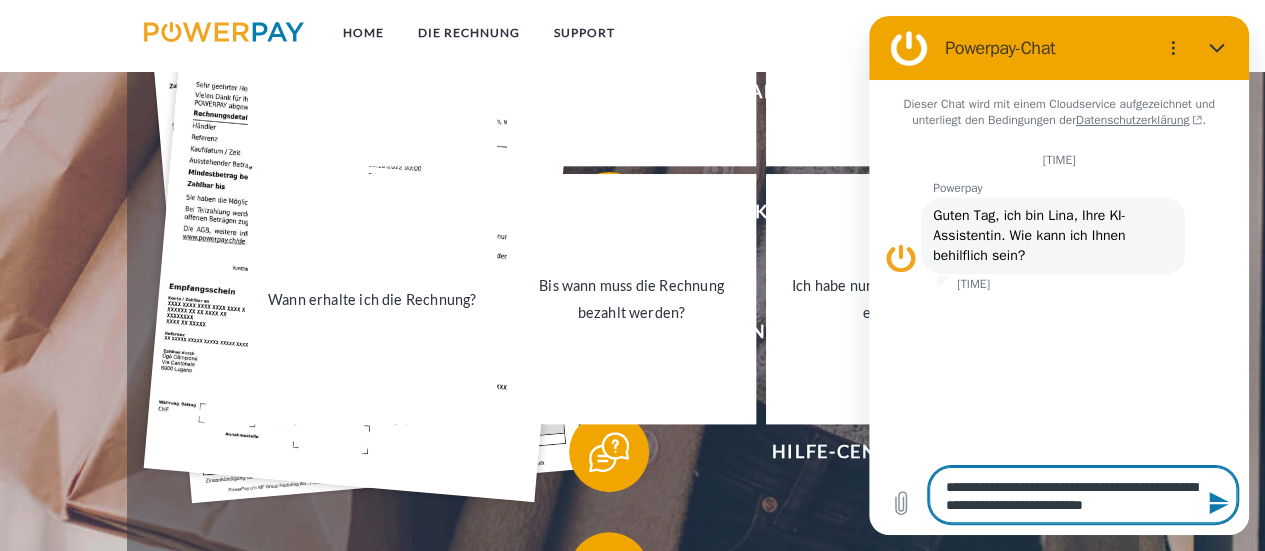 type on "**********" 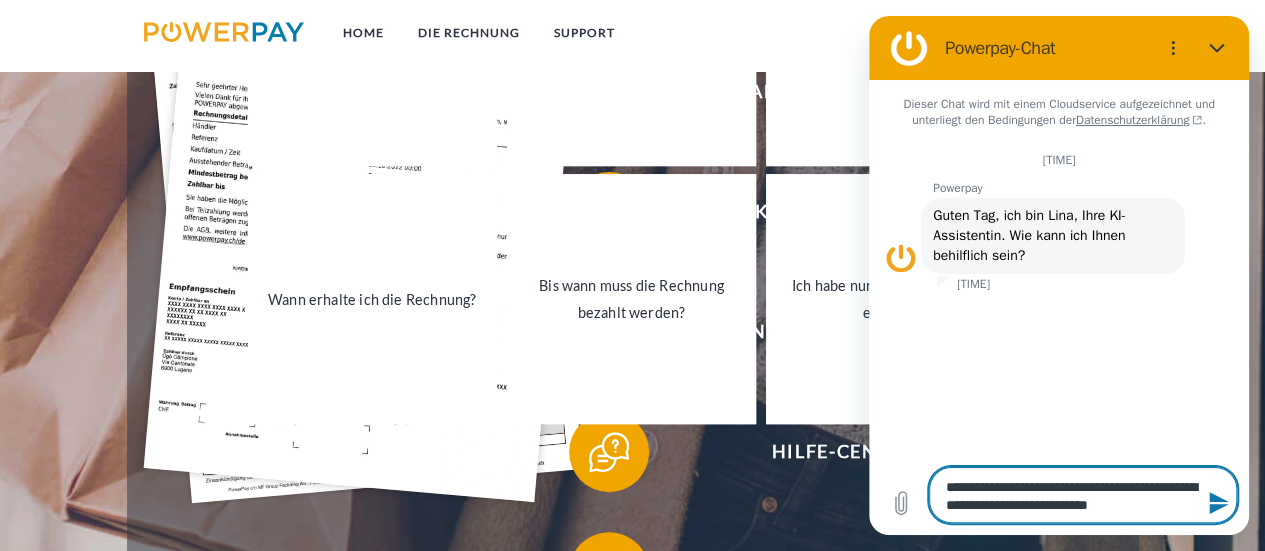 type on "**********" 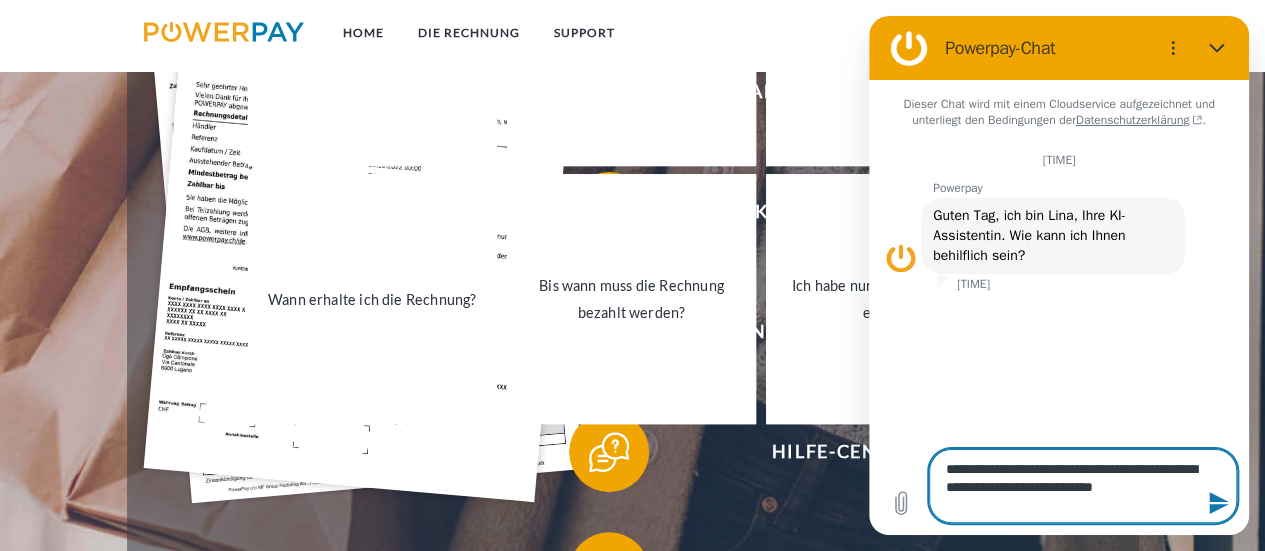 type on "**********" 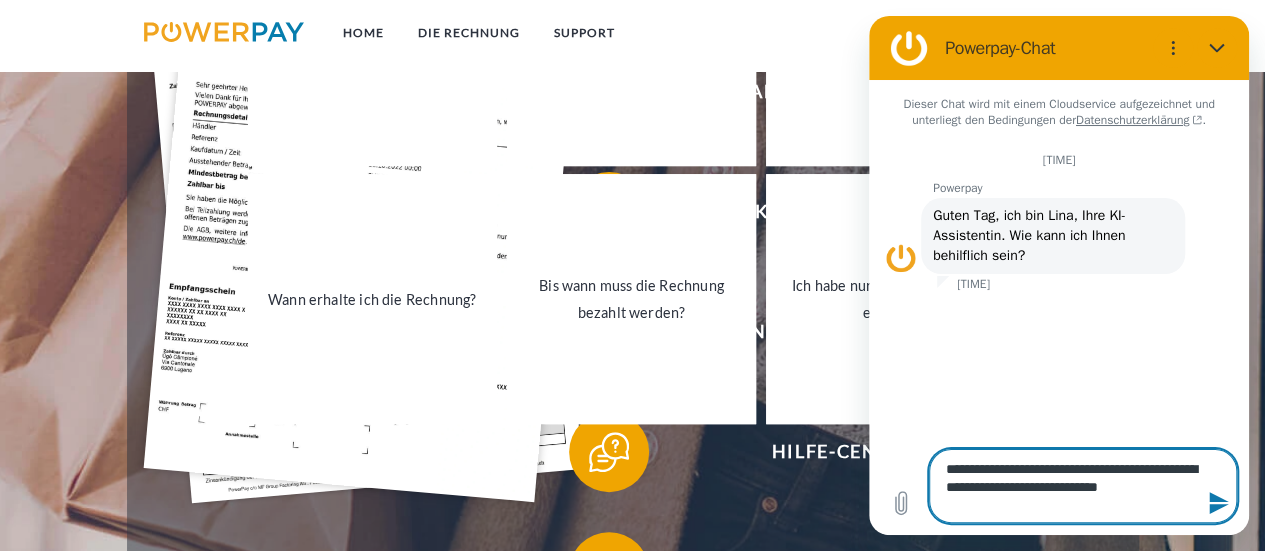 type 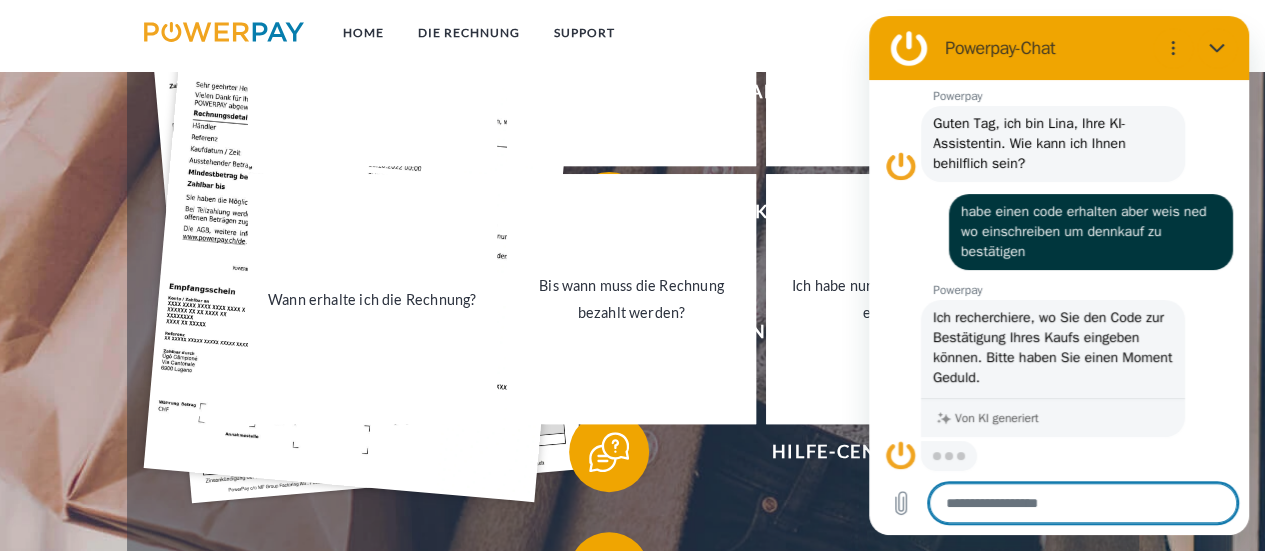scroll, scrollTop: 90, scrollLeft: 0, axis: vertical 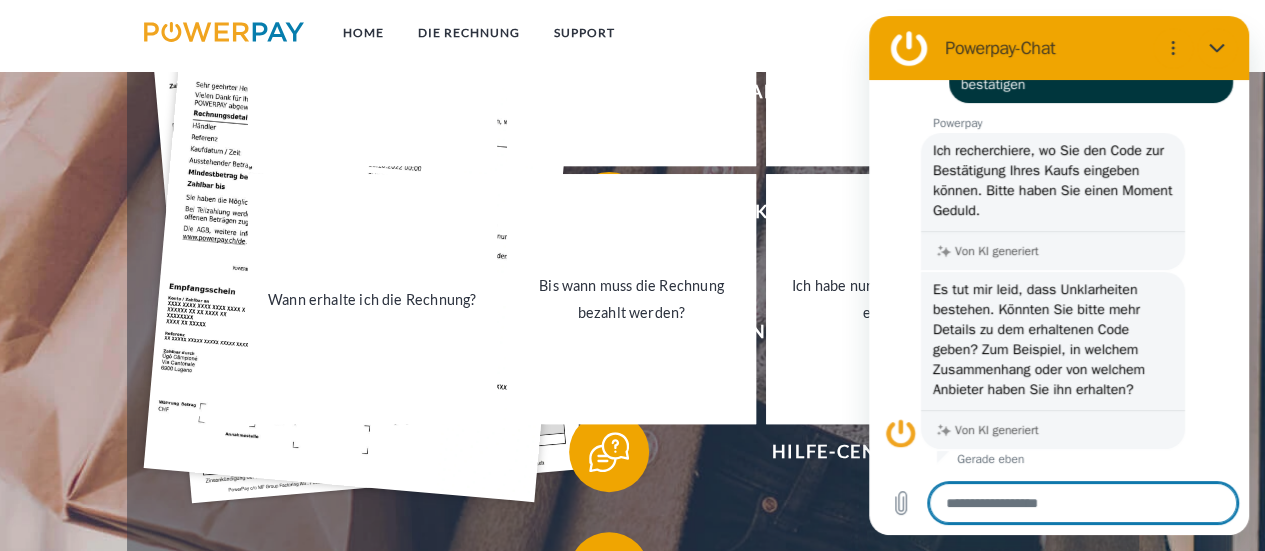 type on "*" 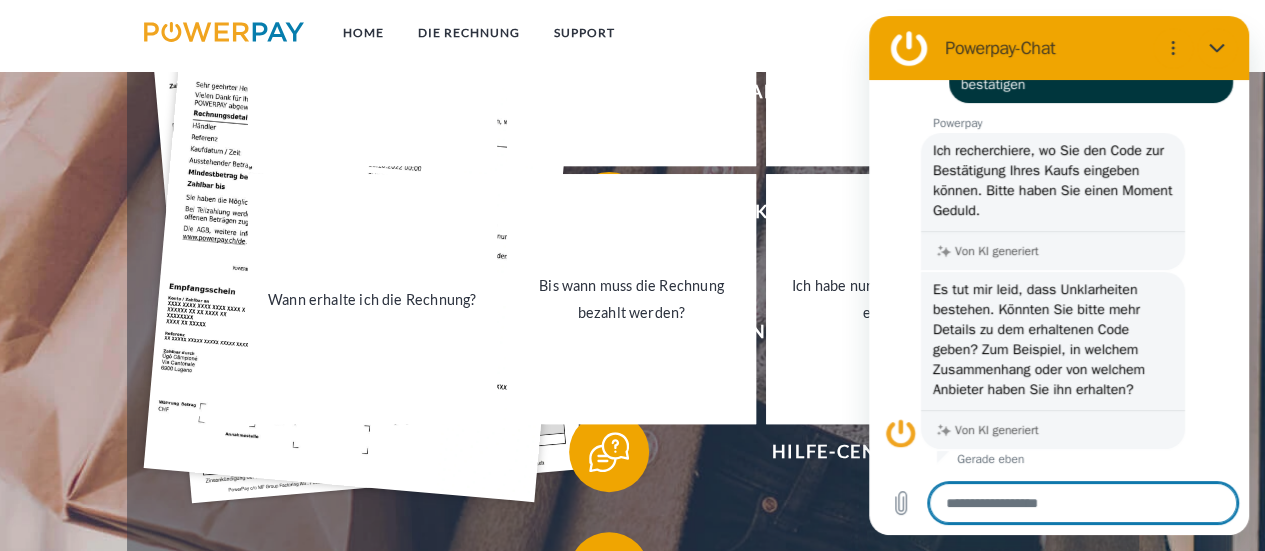 type on "*" 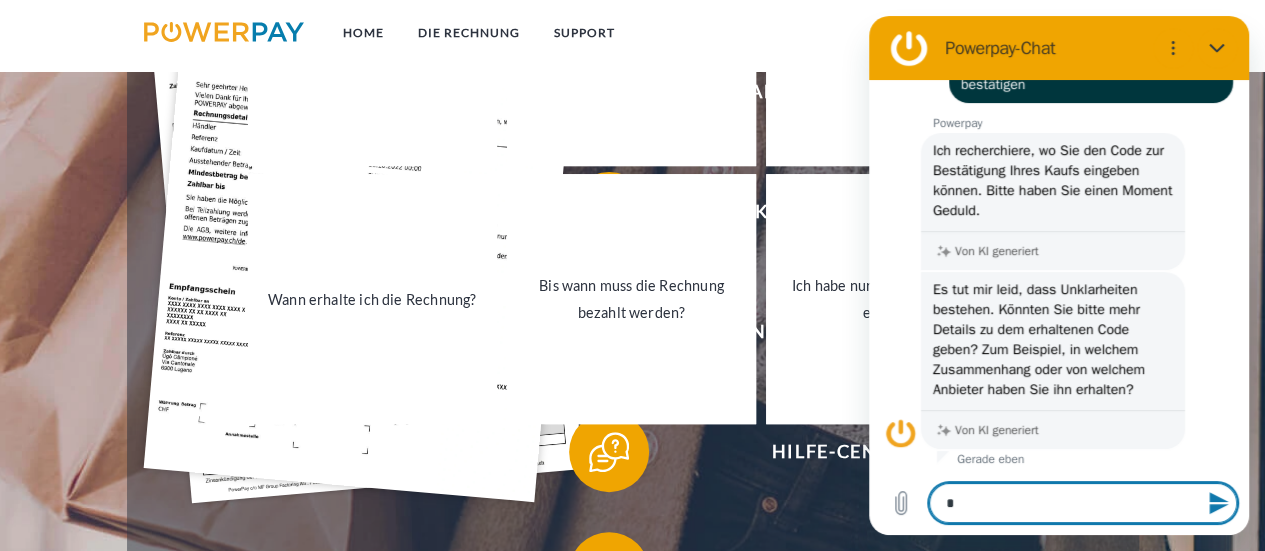 type on "**" 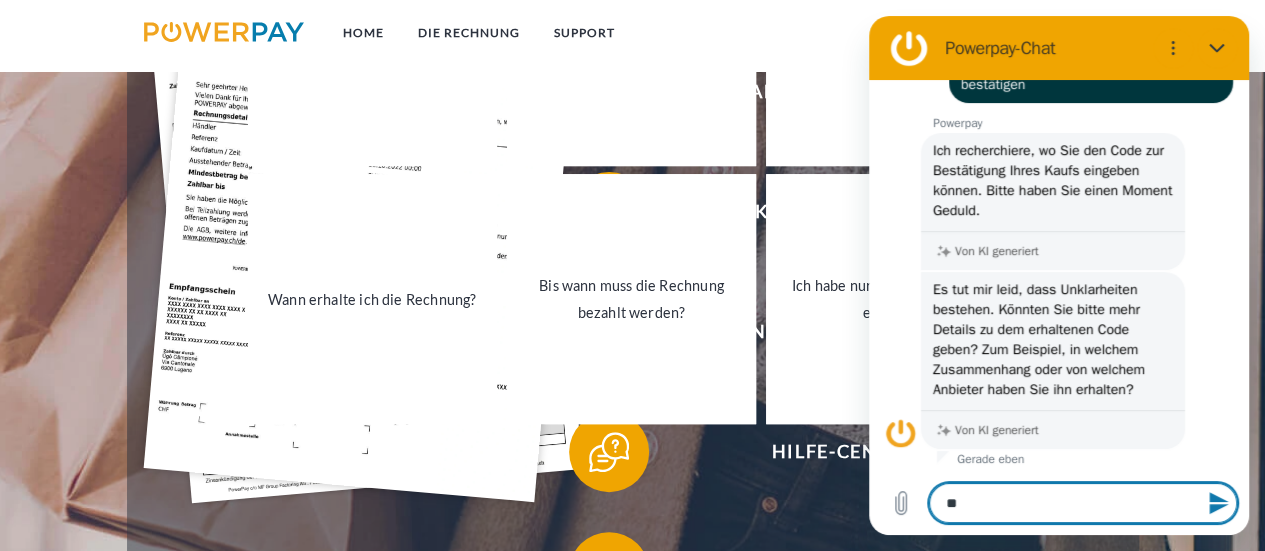 type on "***" 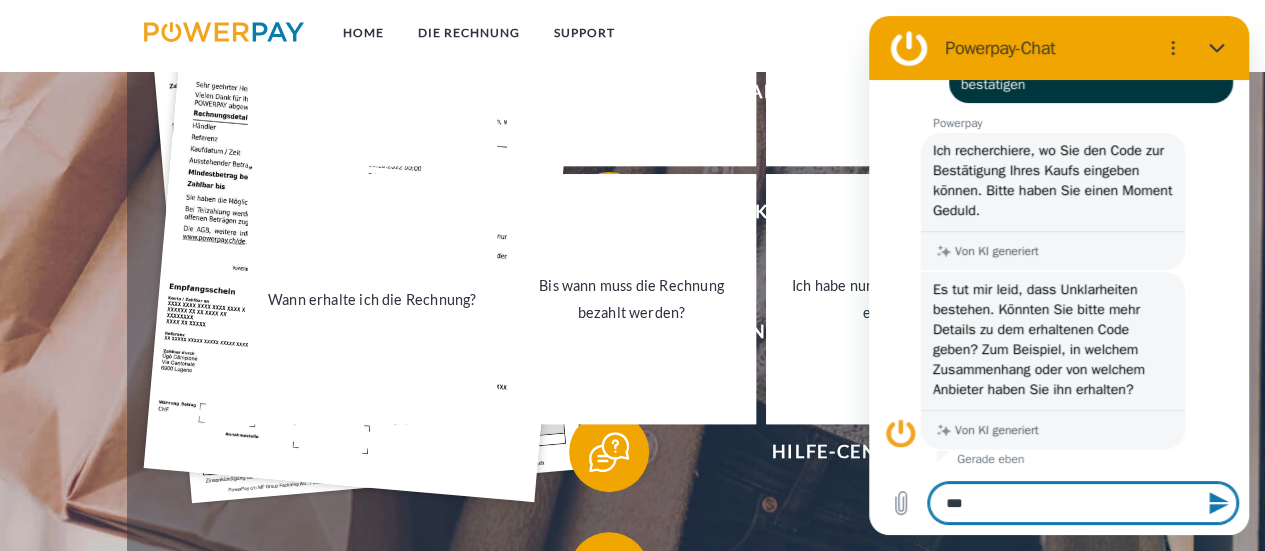type on "***" 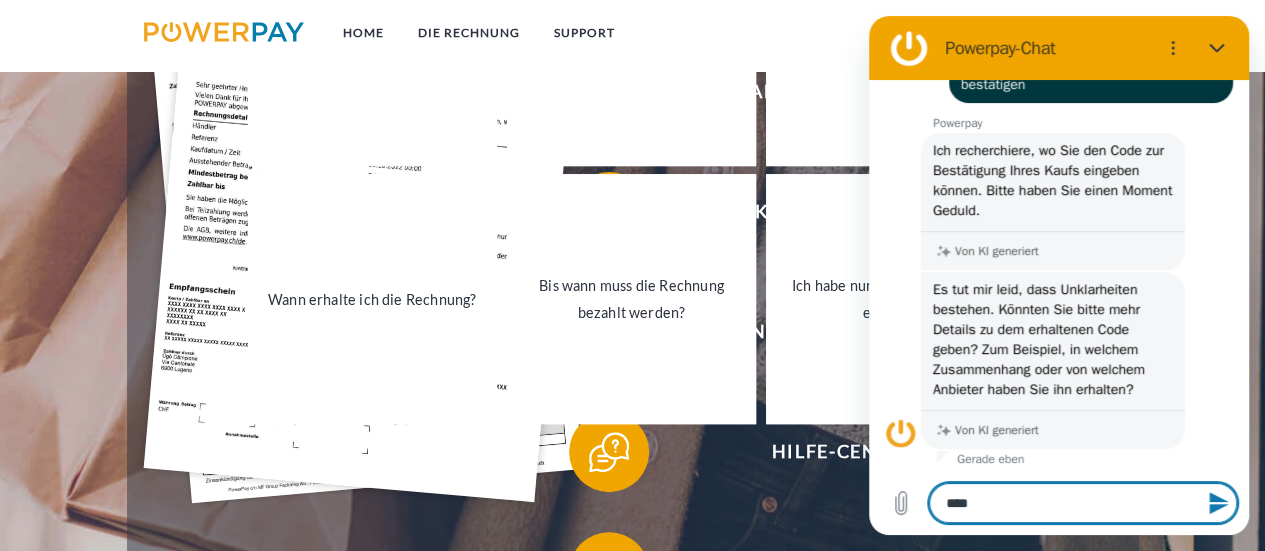 type on "*****" 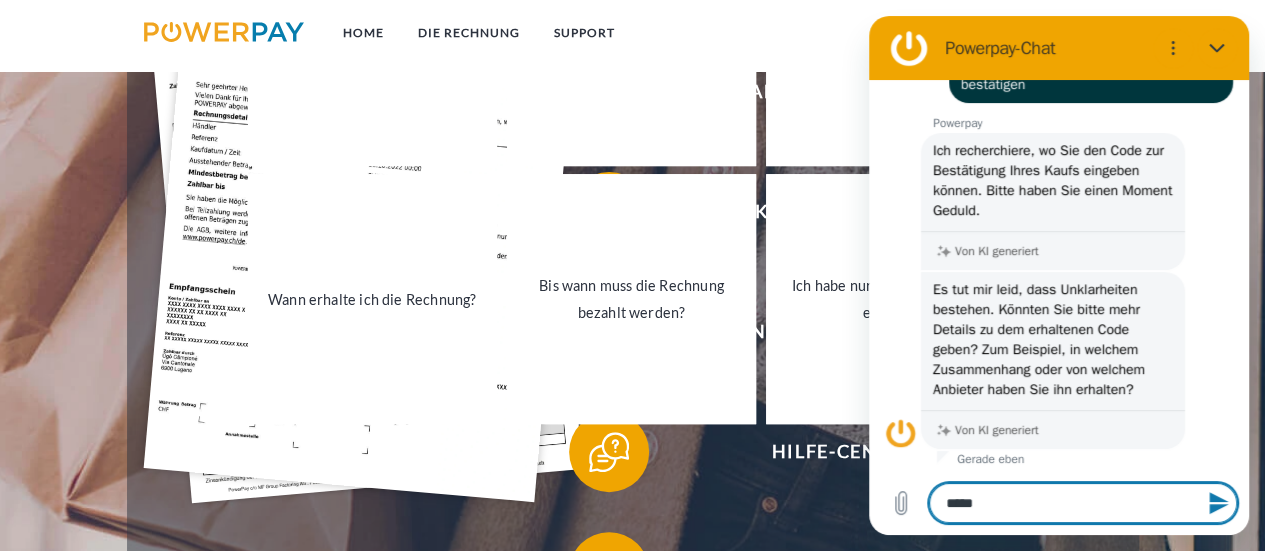 type on "******" 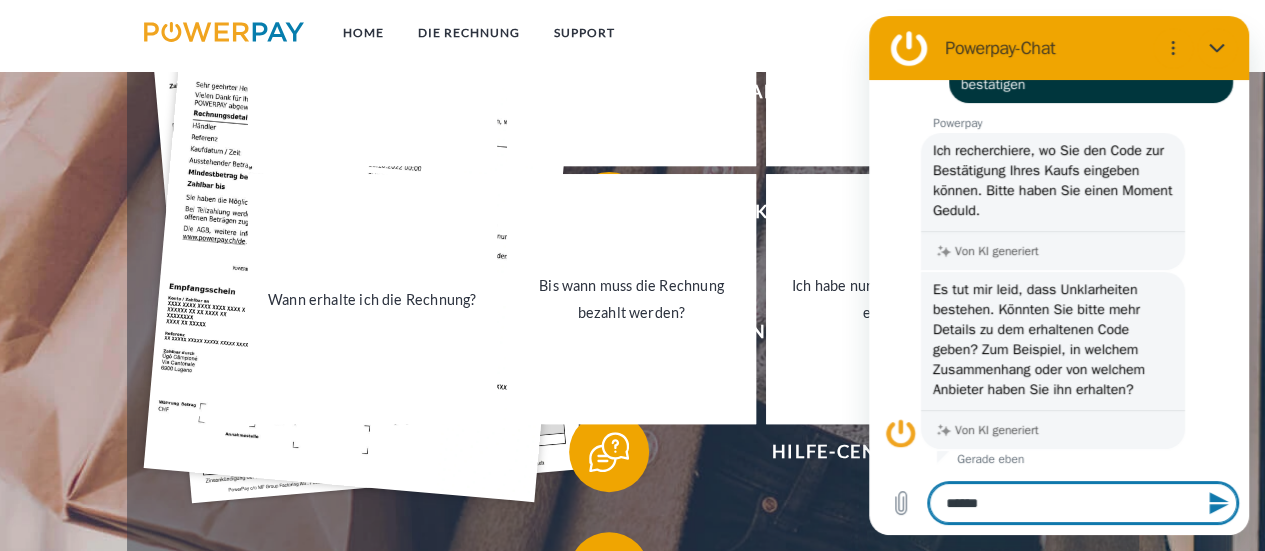 type on "*******" 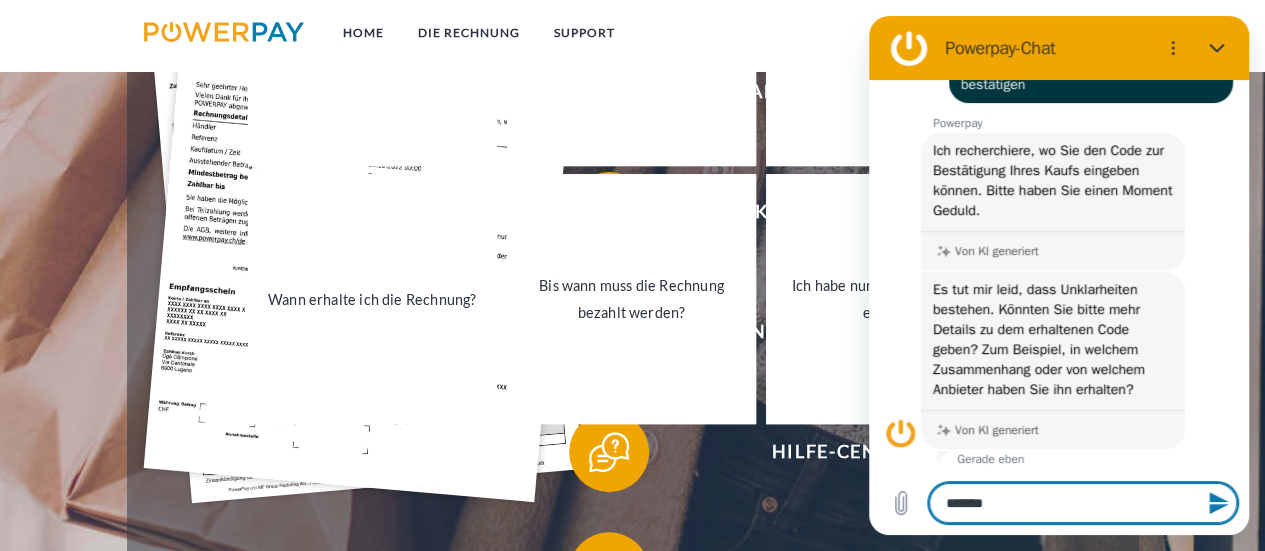 type on "********" 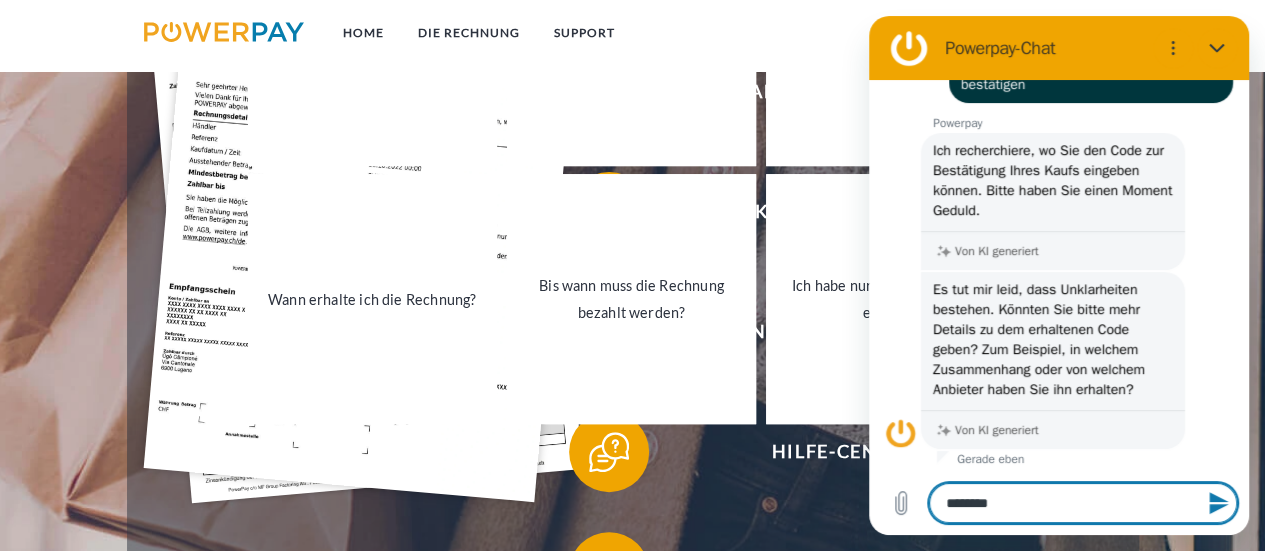 type on "*********" 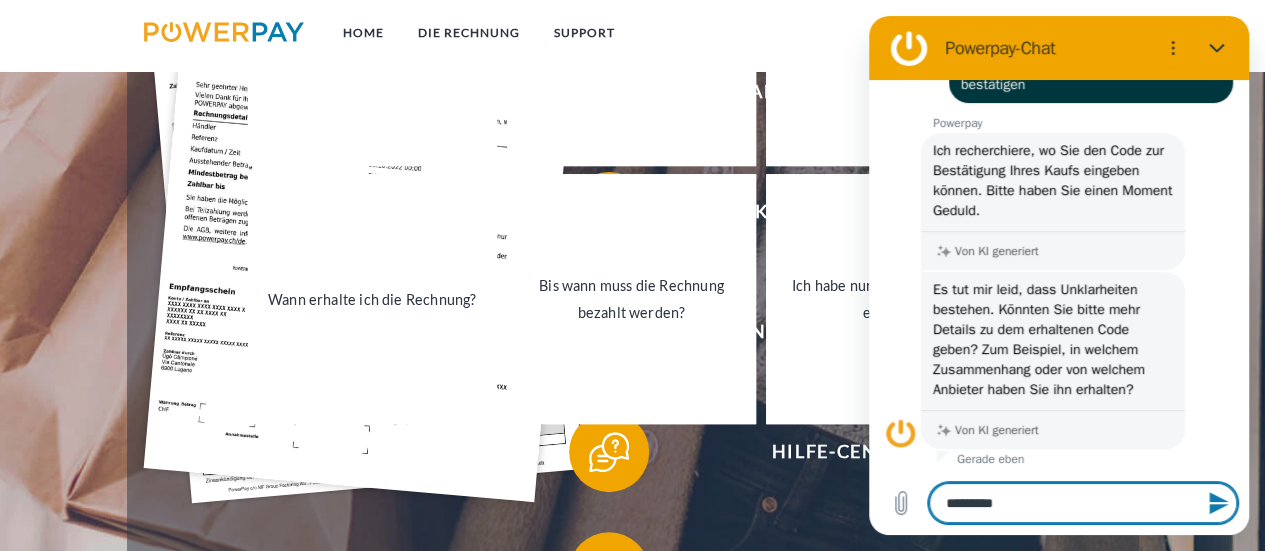 type on "*********" 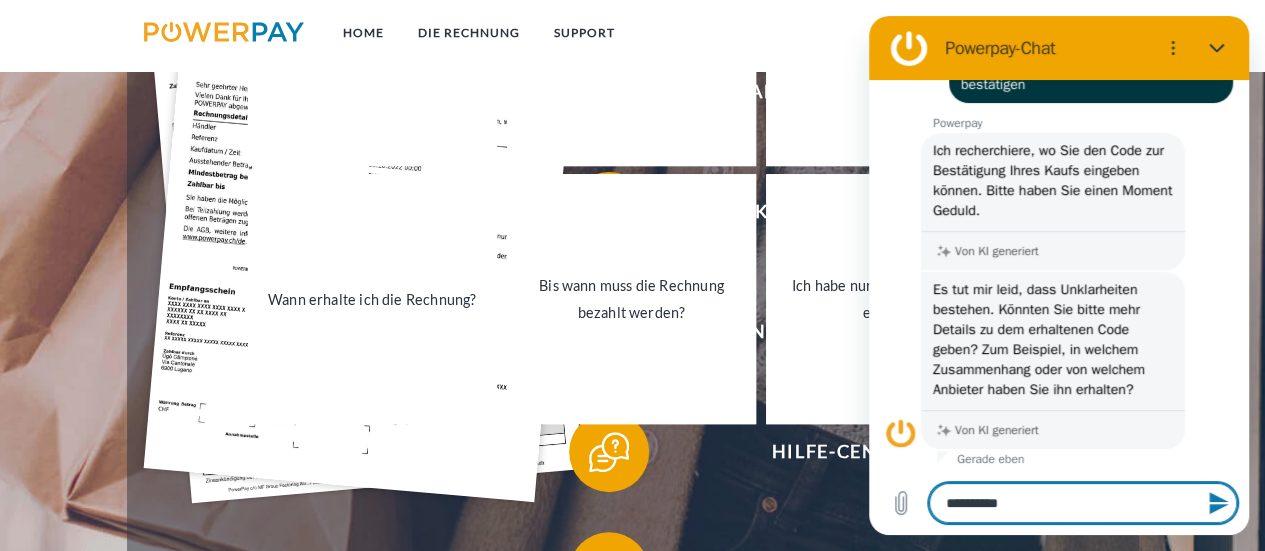 type on "**********" 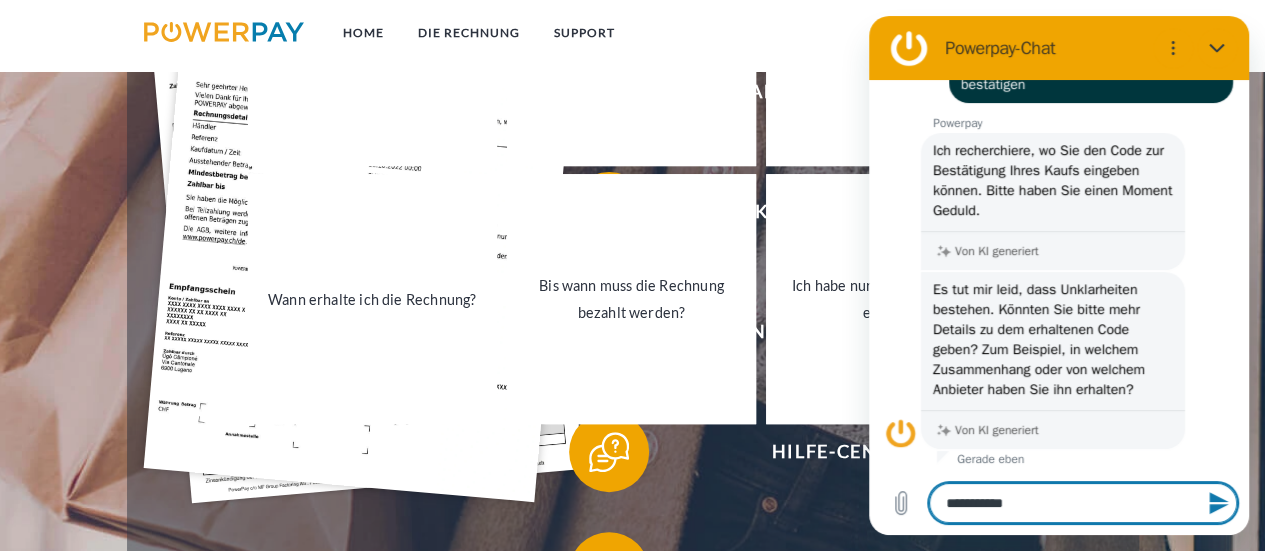 type on "**********" 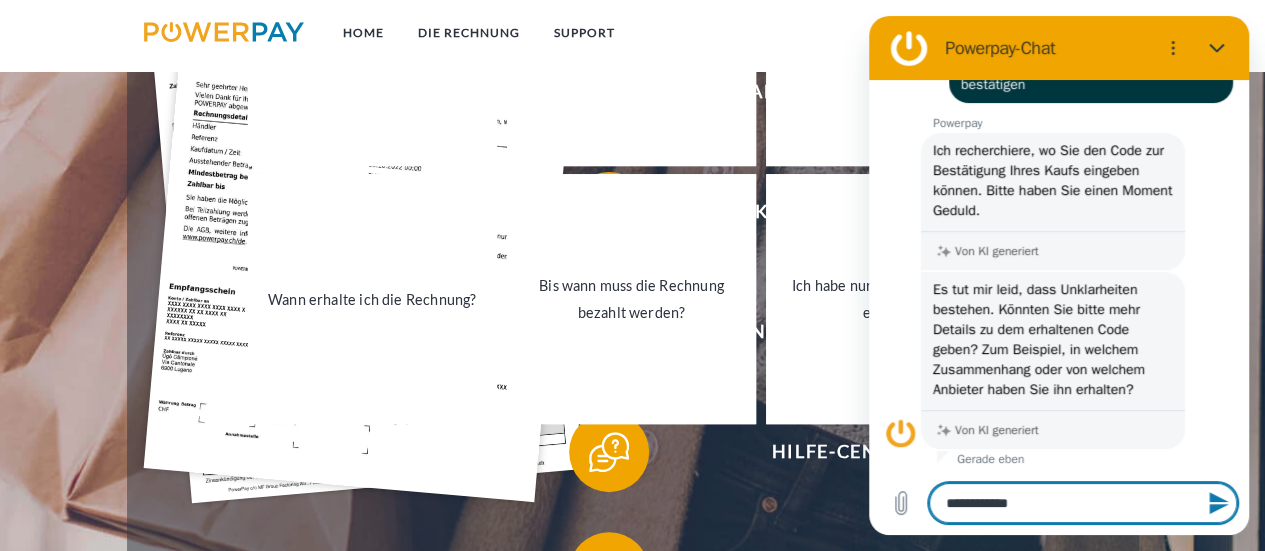 type on "**********" 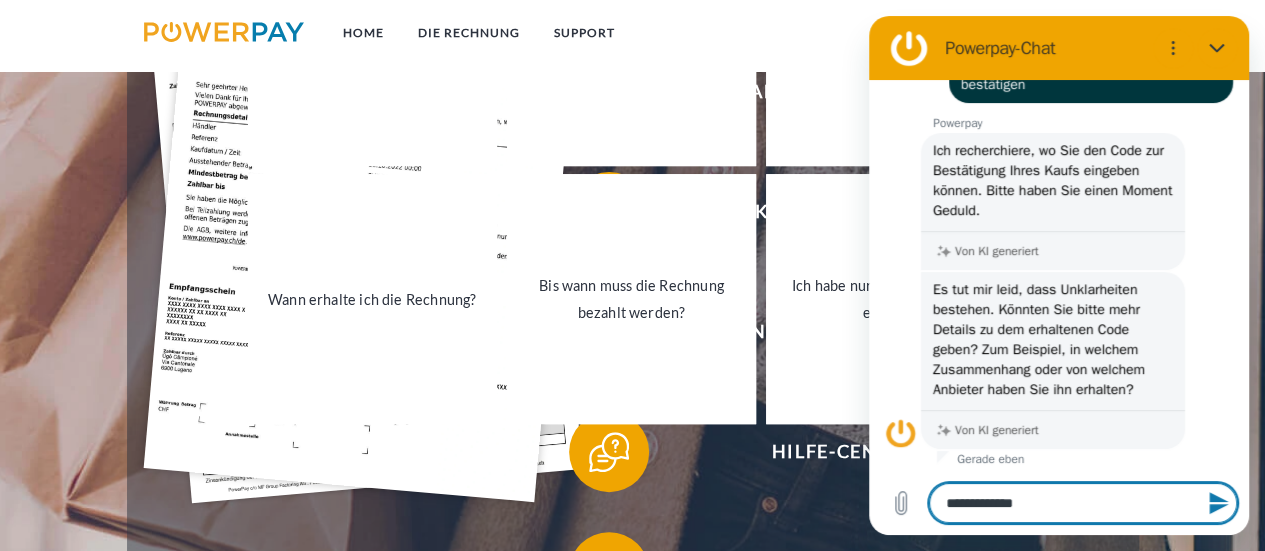 type on "**********" 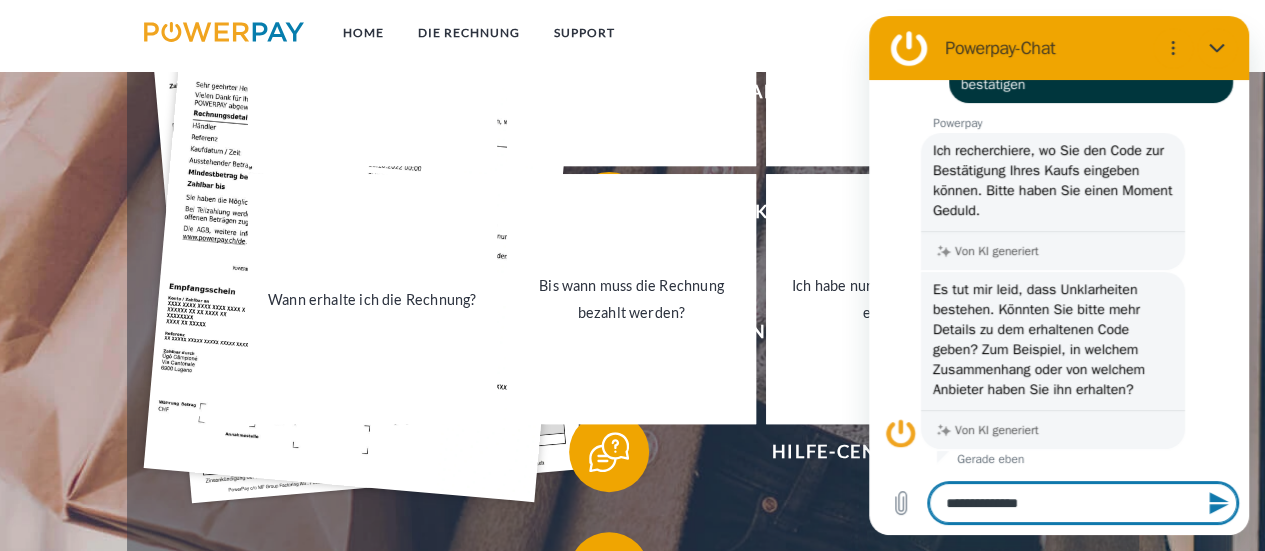 type on "**********" 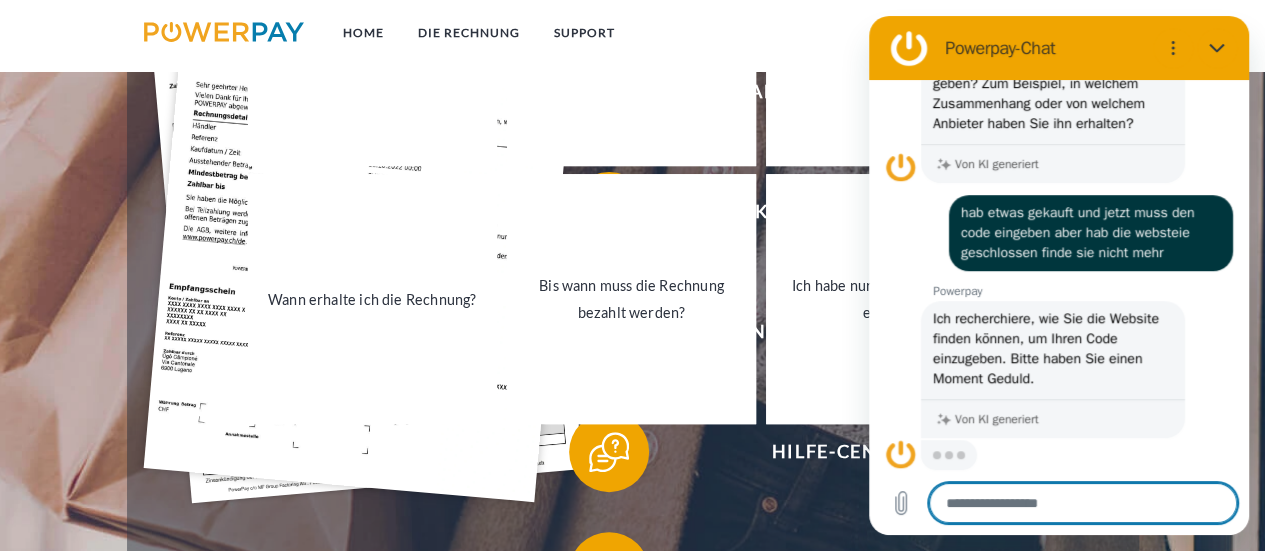 scroll, scrollTop: 524, scrollLeft: 0, axis: vertical 